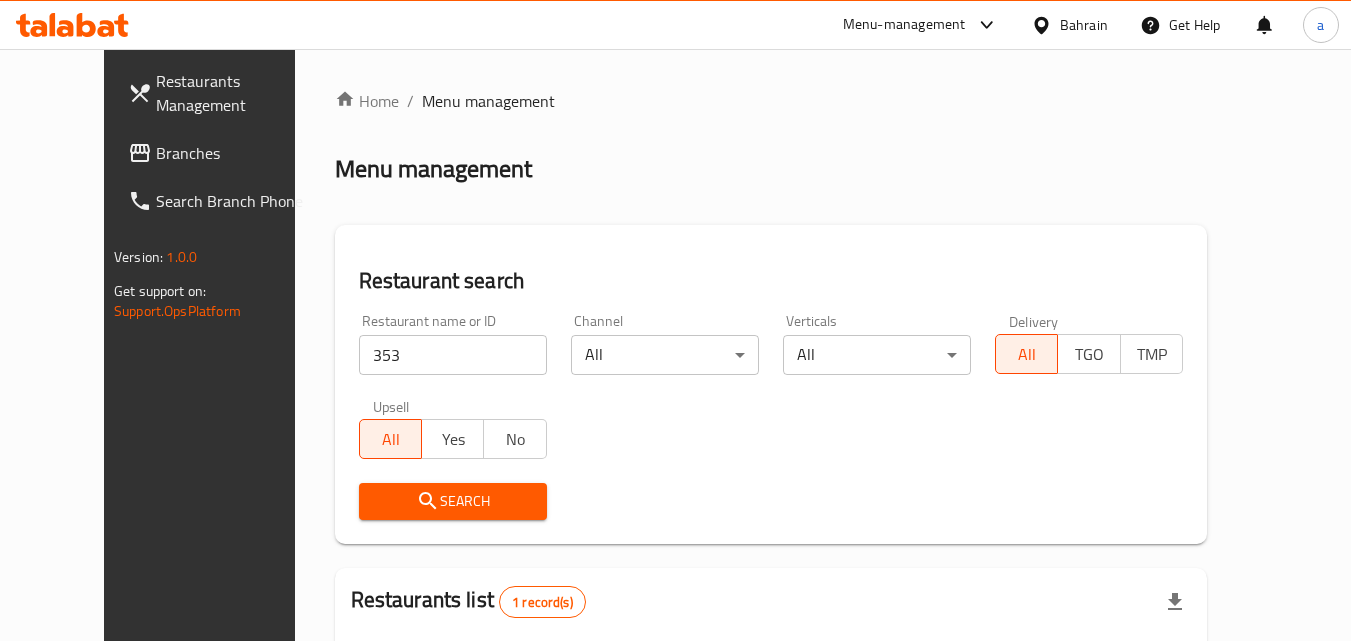 scroll, scrollTop: 234, scrollLeft: 0, axis: vertical 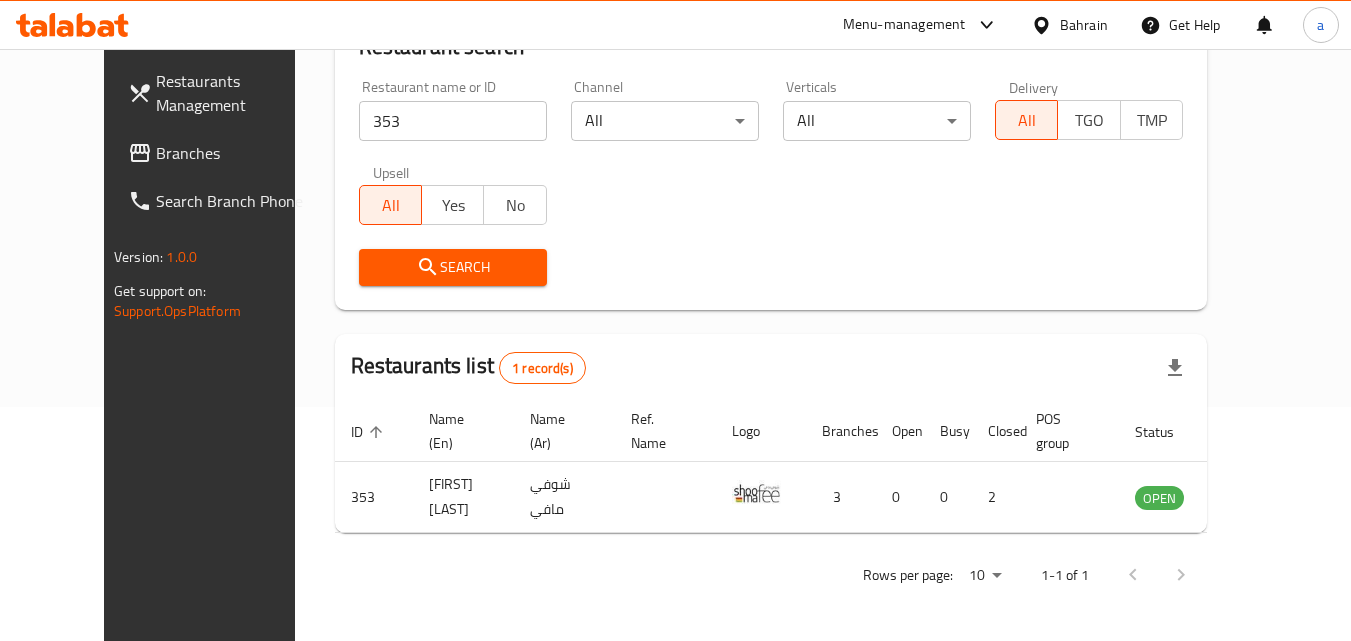 click on "Bahrain" at bounding box center (1084, 25) 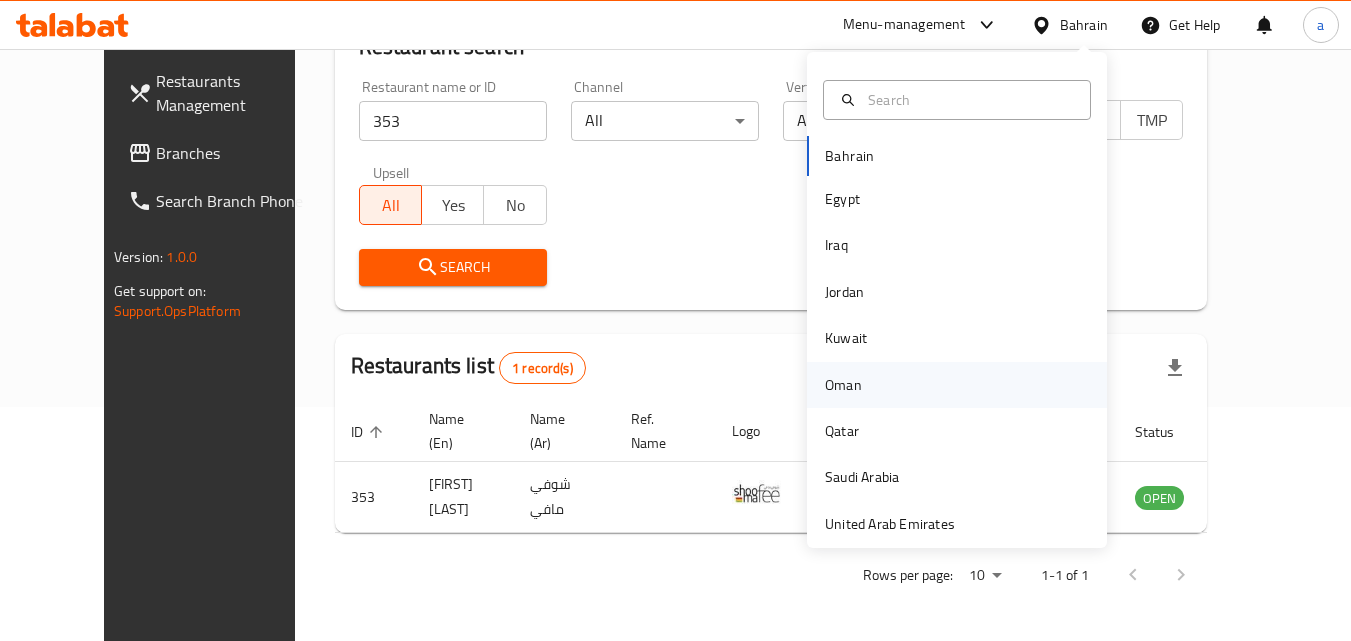 click on "Oman" at bounding box center [843, 385] 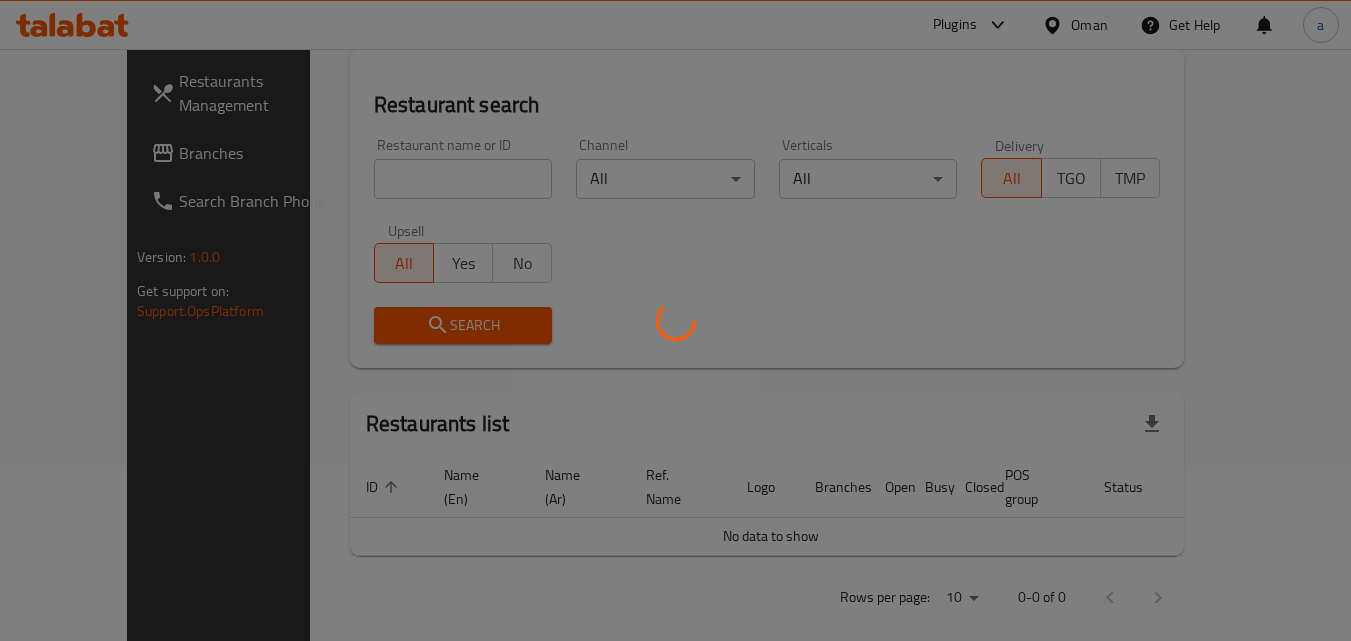 scroll, scrollTop: 234, scrollLeft: 0, axis: vertical 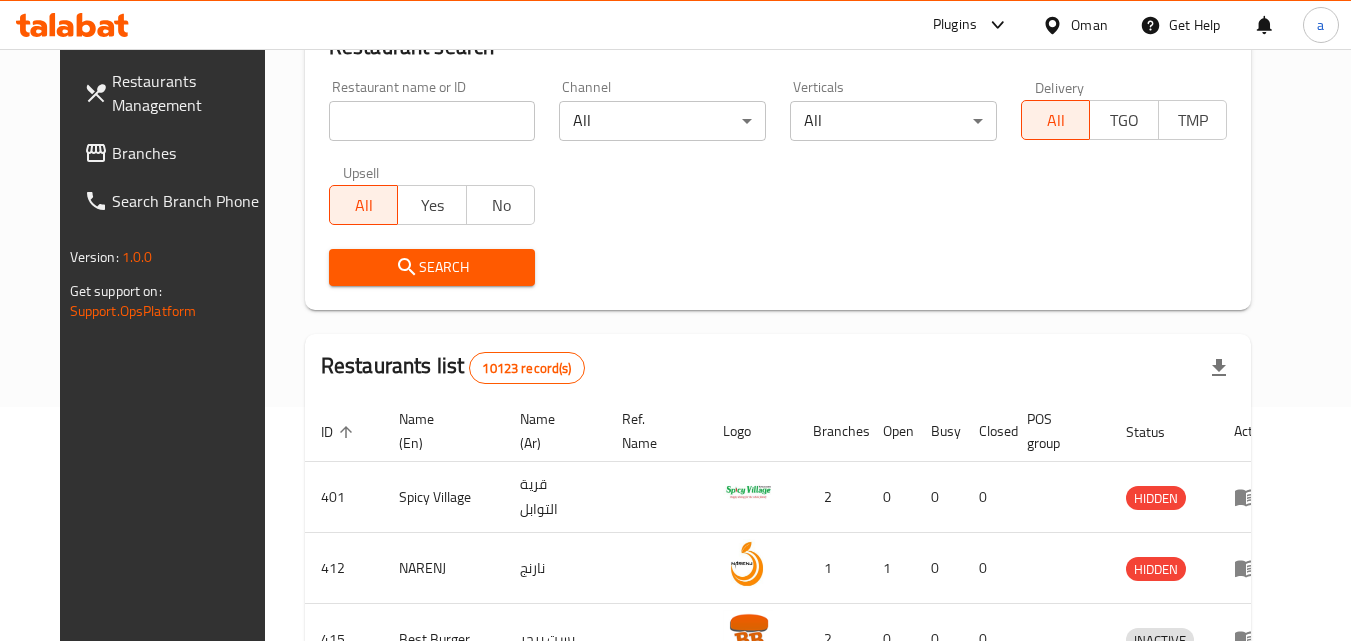 click at bounding box center [432, 121] 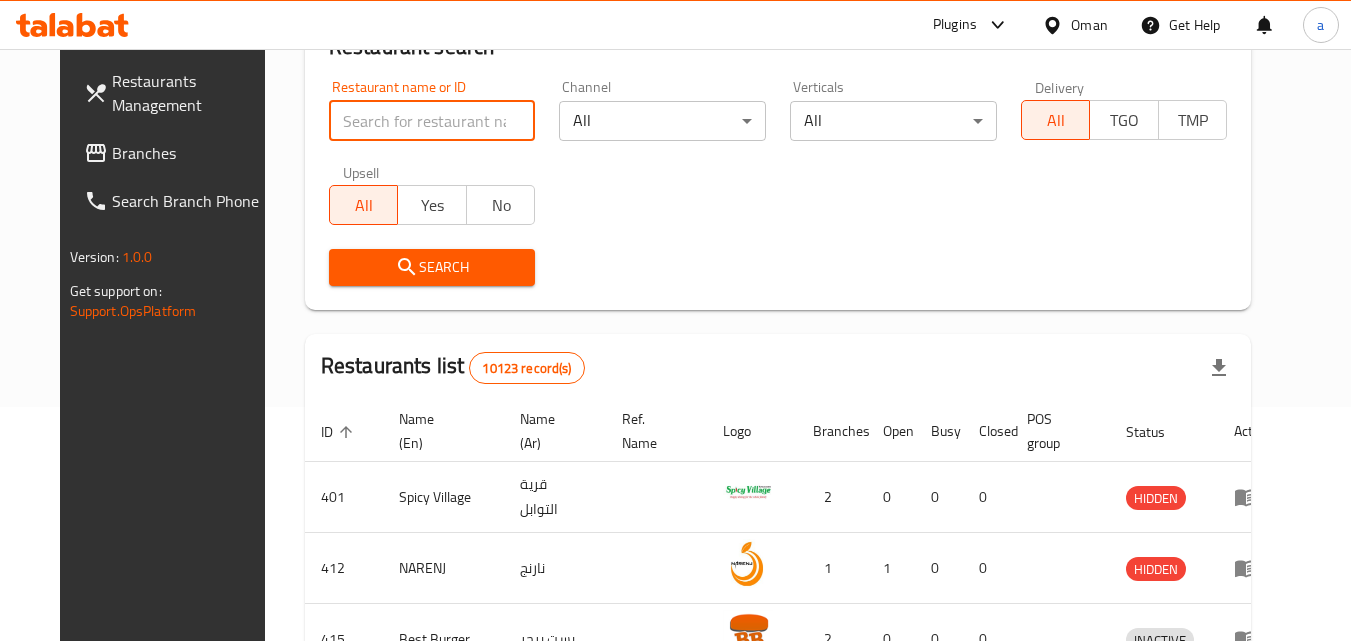 paste on "670323" 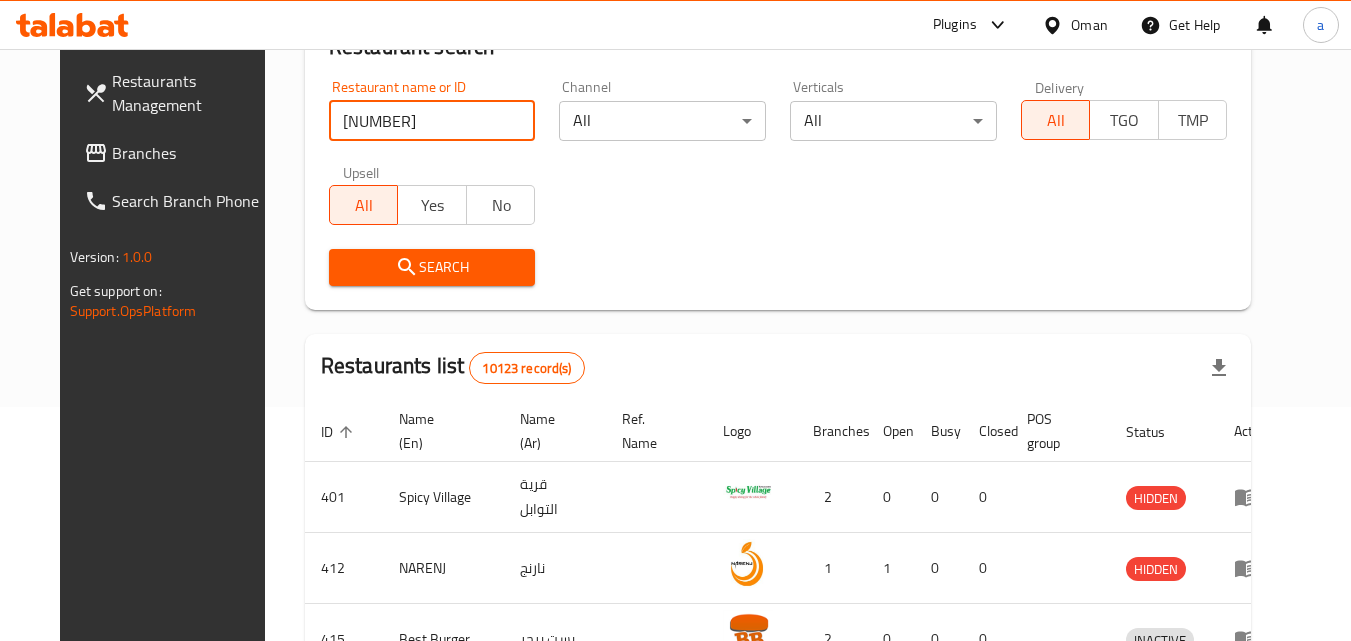 type on "670323" 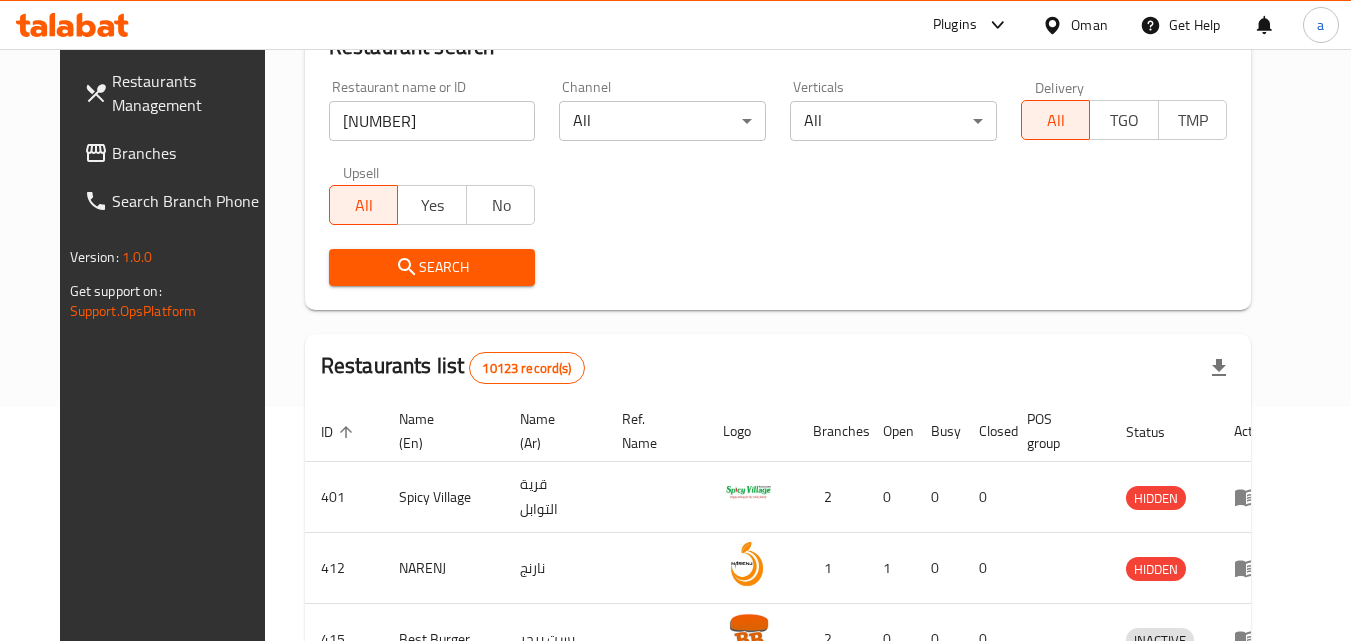 click on "Restaurant name or ID 670323 Restaurant name or ID" at bounding box center (432, 110) 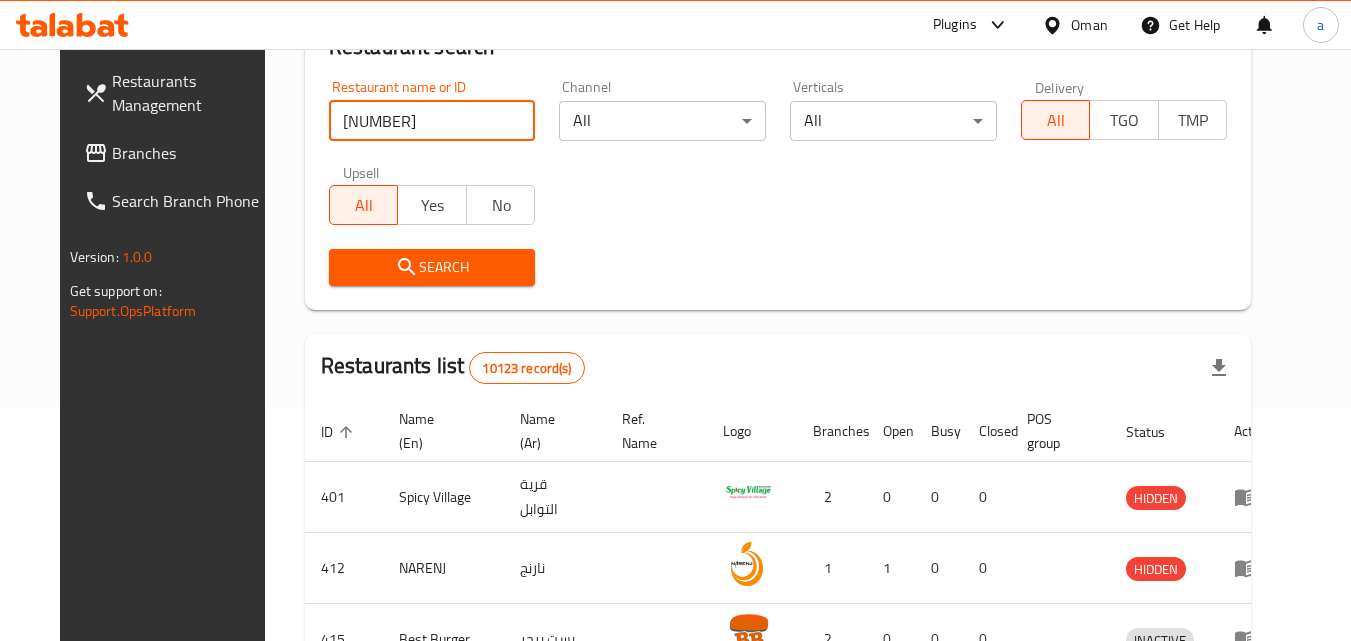 click on "670323" at bounding box center [432, 121] 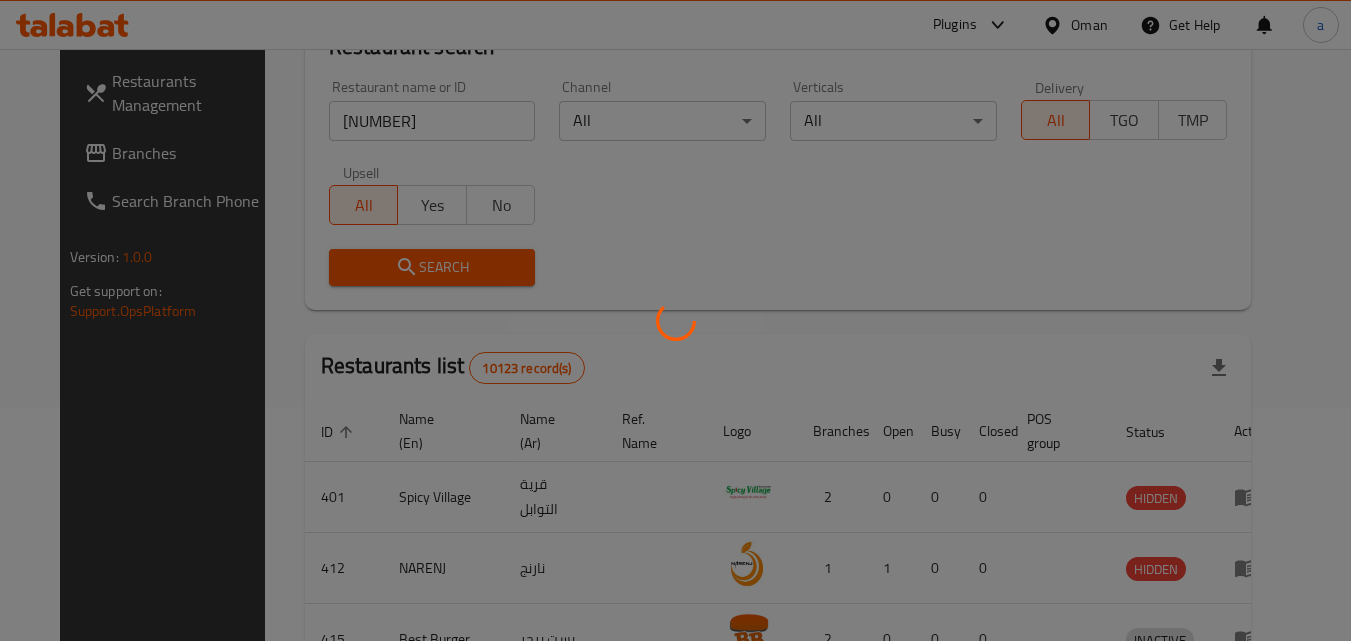 scroll, scrollTop: 176, scrollLeft: 0, axis: vertical 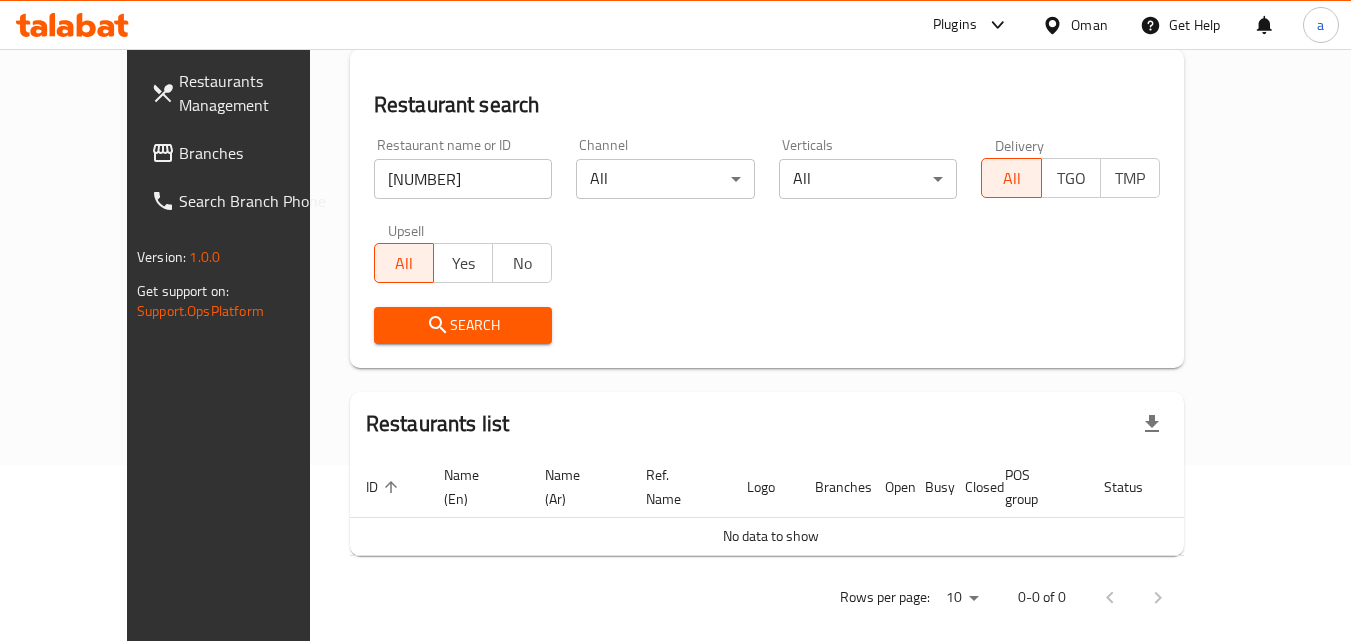 click on "670323" at bounding box center (463, 179) 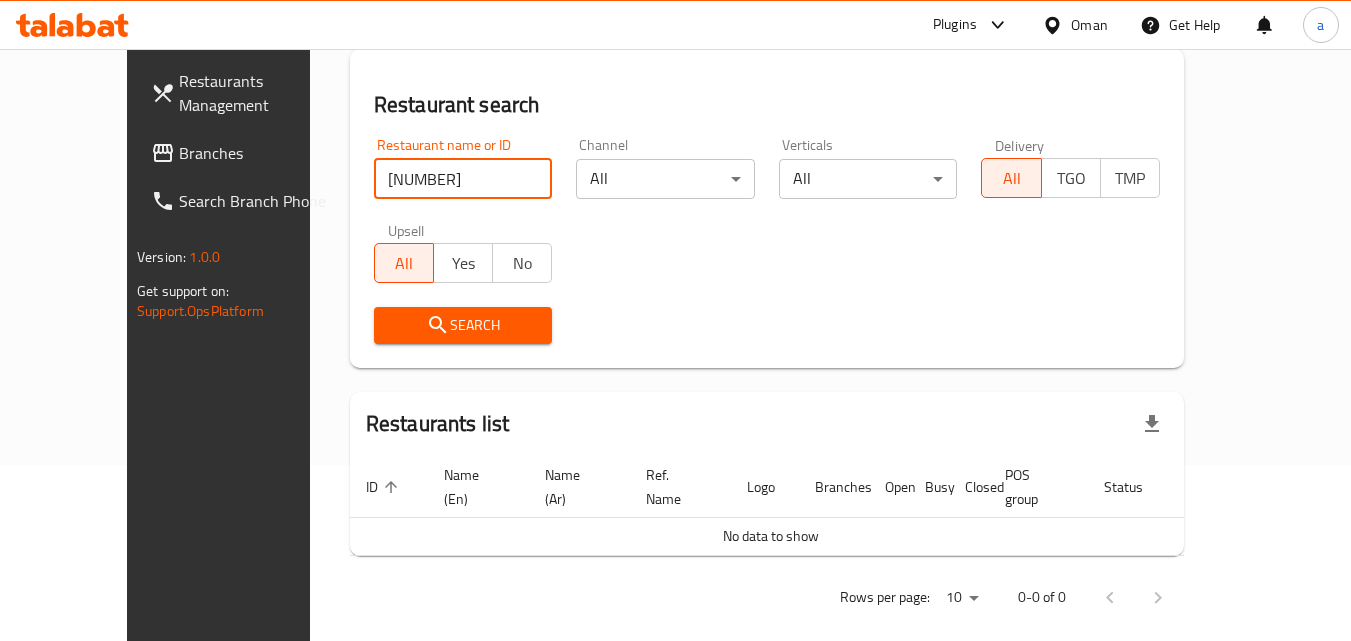 click on "670323" at bounding box center (463, 179) 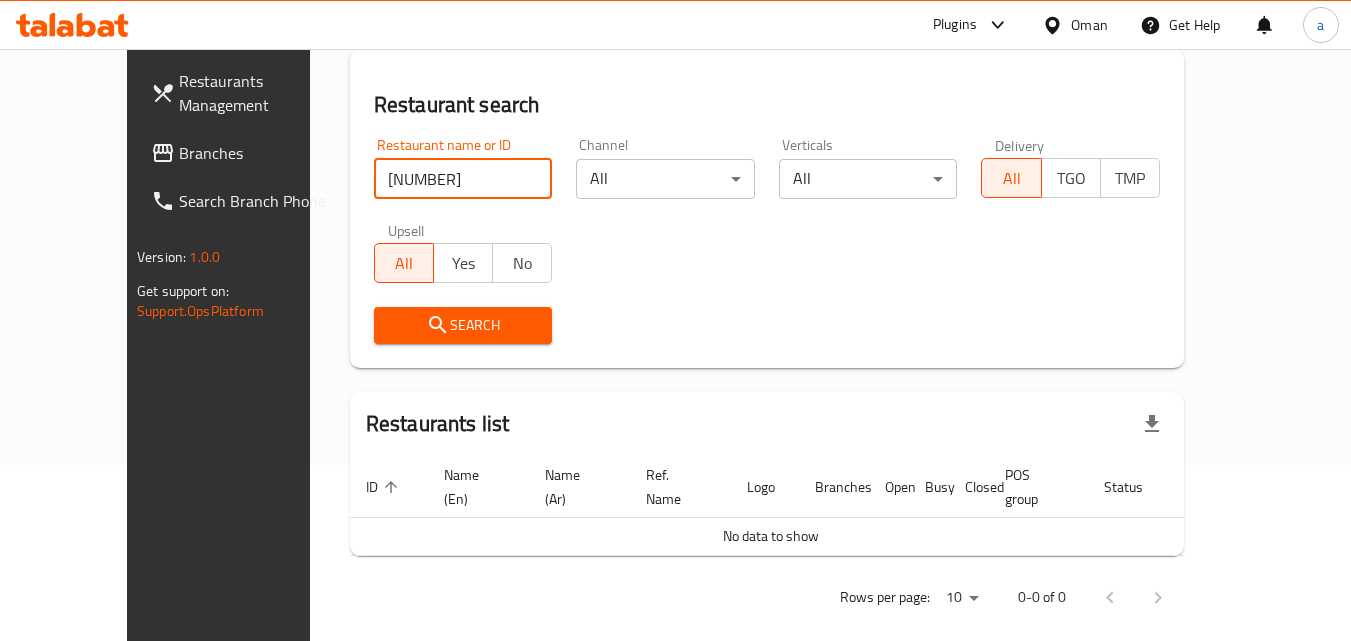 click on "Search" at bounding box center [463, 325] 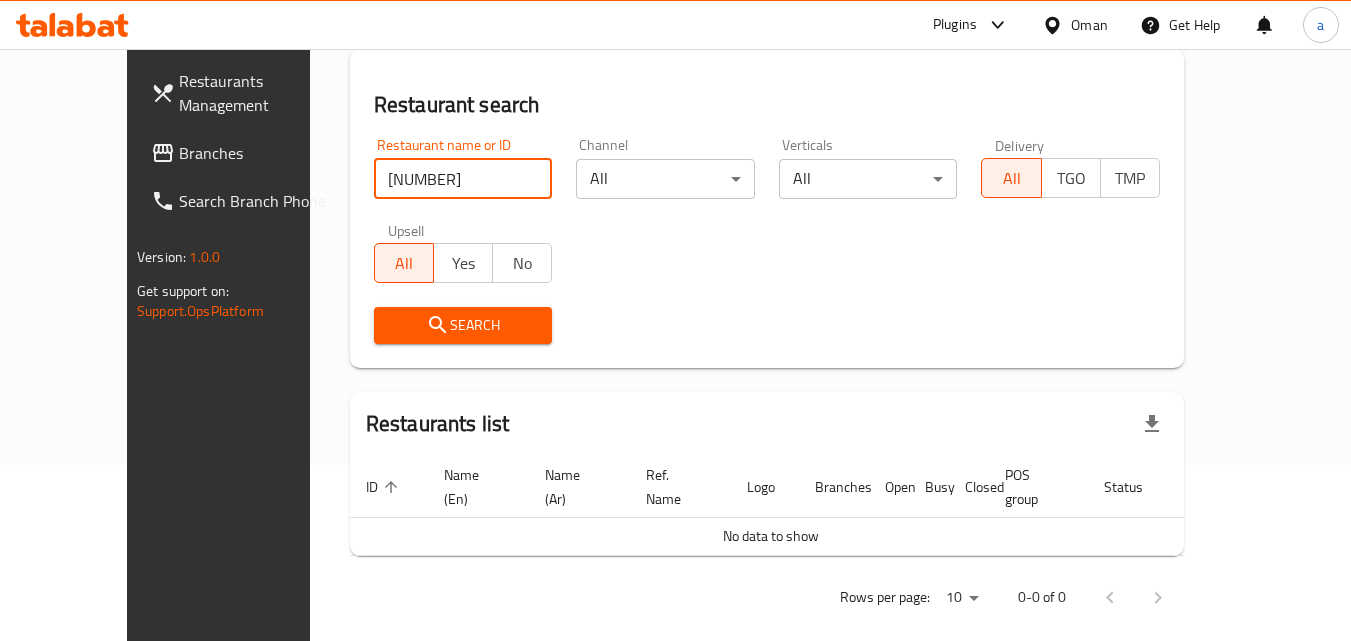 click on "Search" at bounding box center [463, 325] 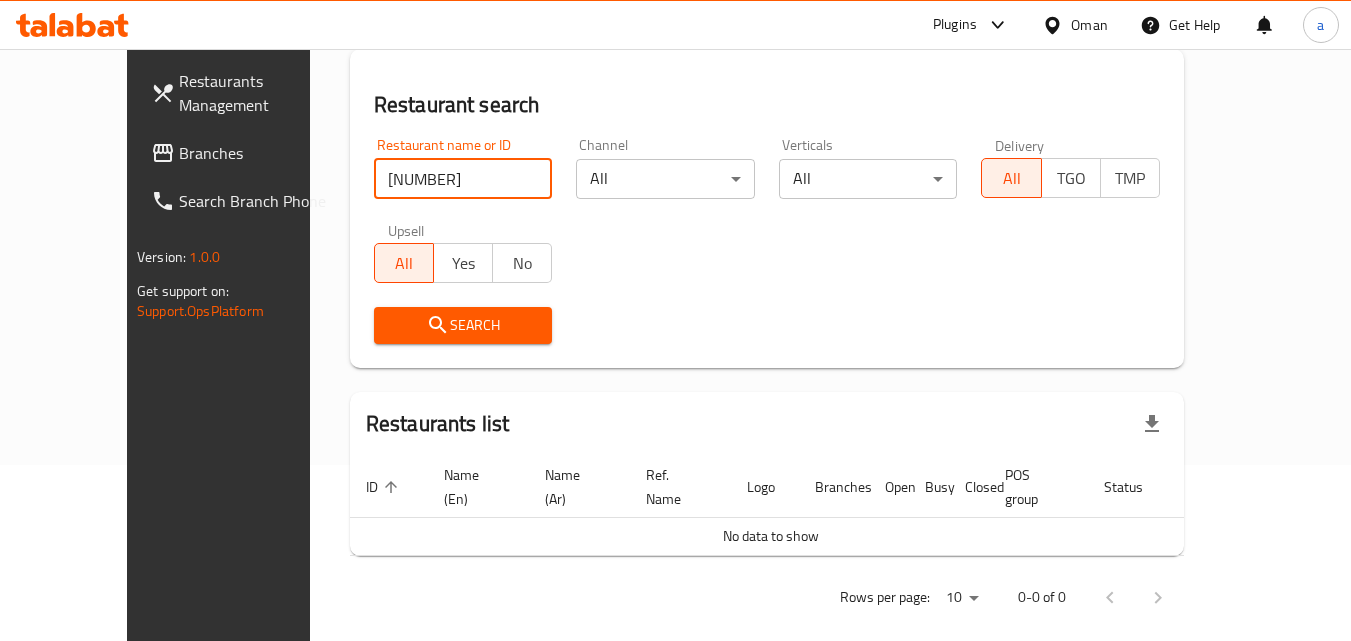 click on "Search" at bounding box center (463, 325) 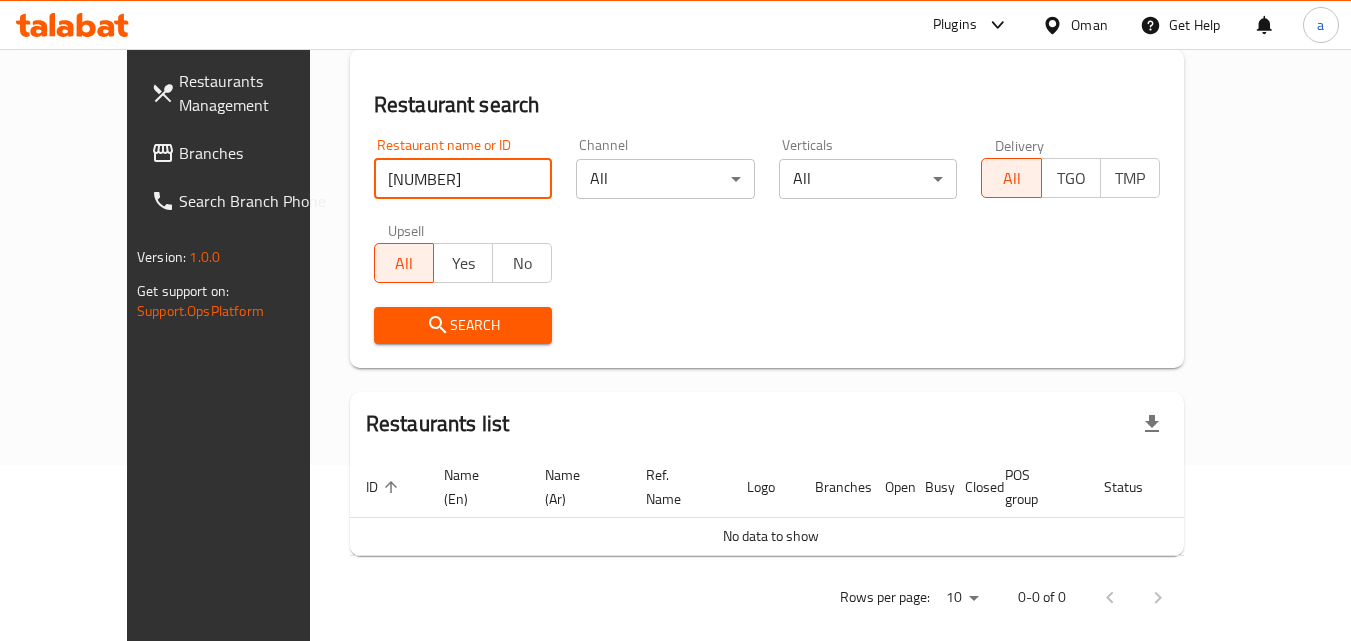 click on "Branches" at bounding box center [258, 153] 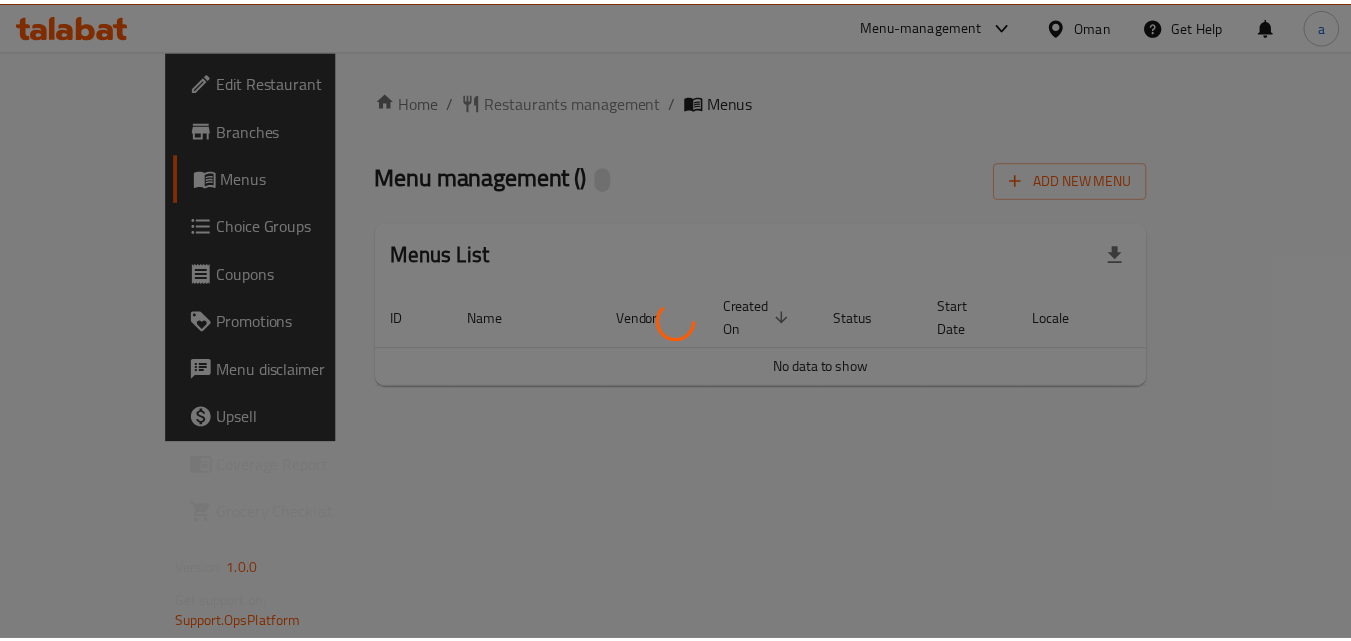 scroll, scrollTop: 0, scrollLeft: 0, axis: both 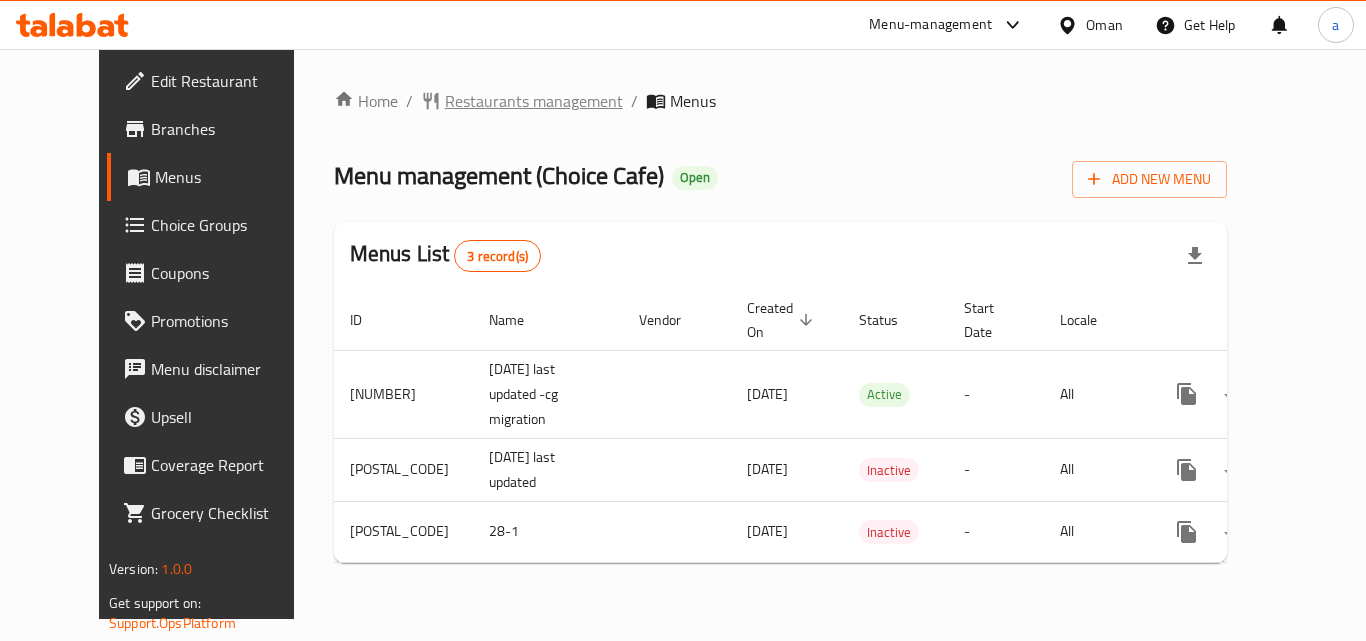 click on "Restaurants management" at bounding box center [534, 101] 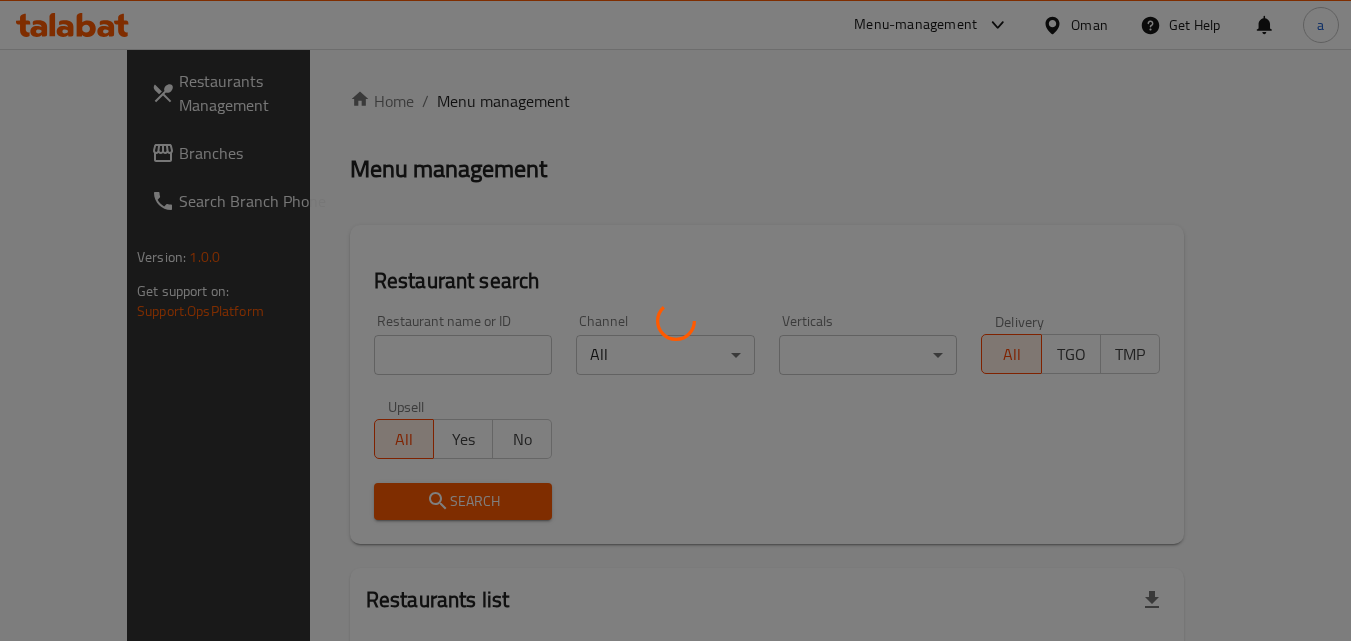 click at bounding box center (675, 320) 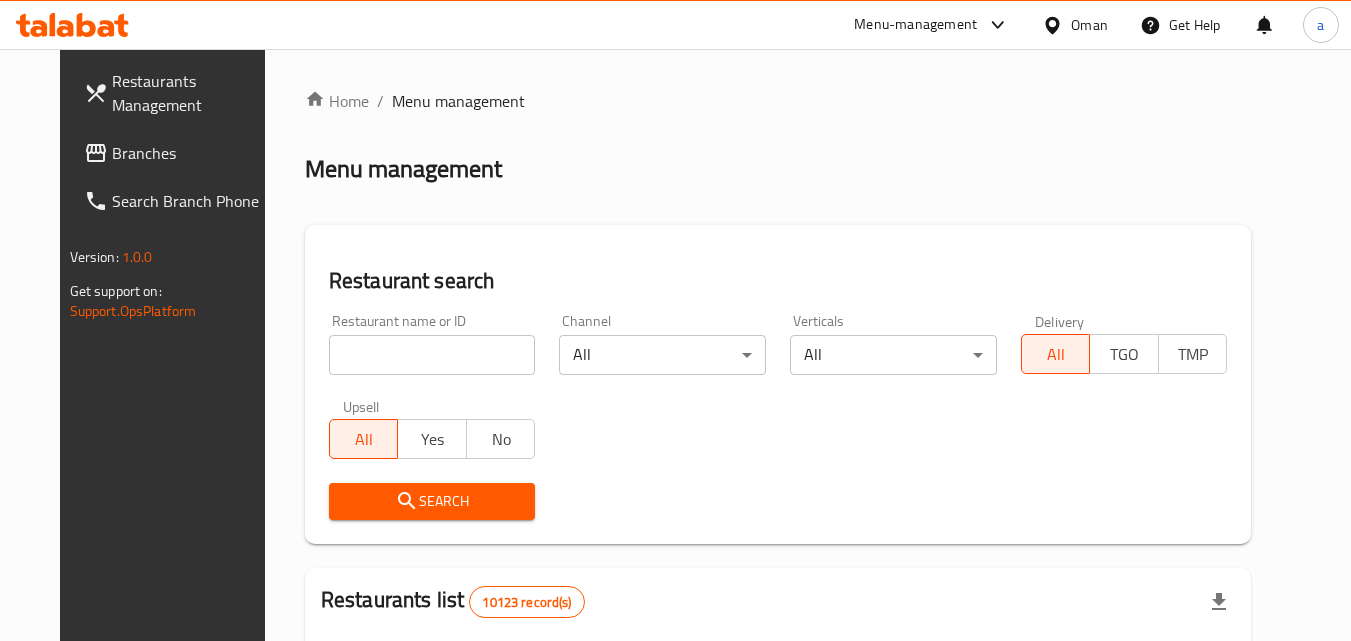 click at bounding box center [432, 355] 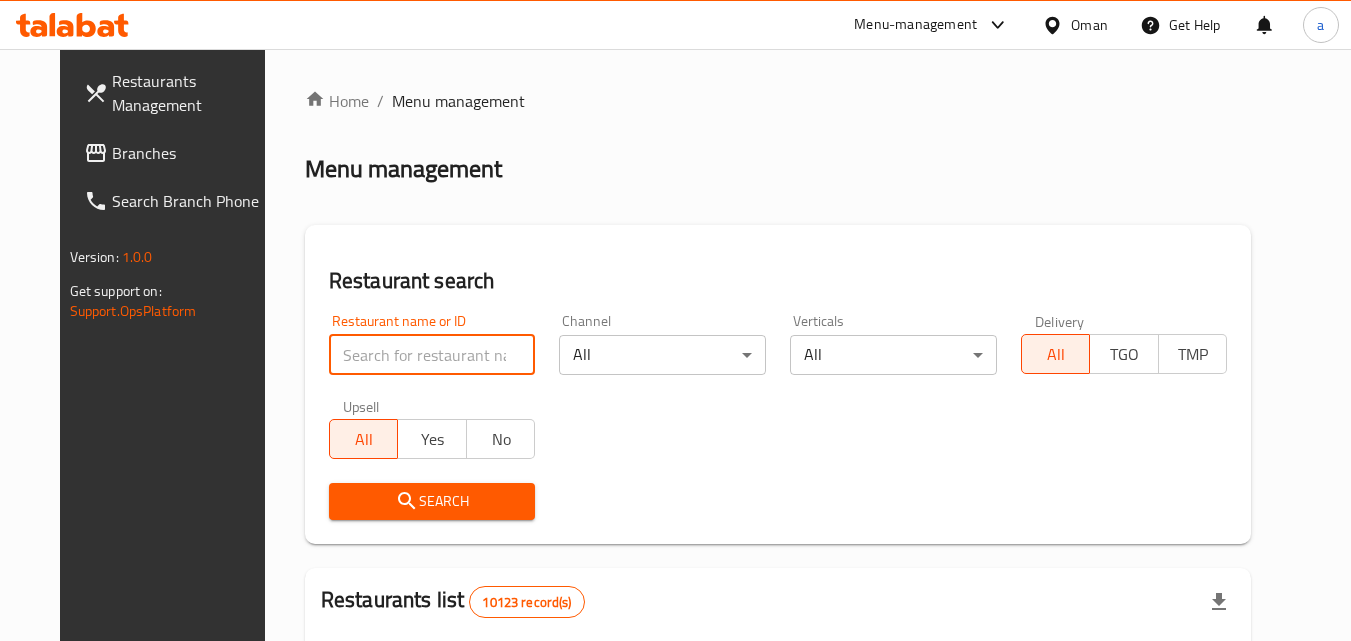 paste on "16873" 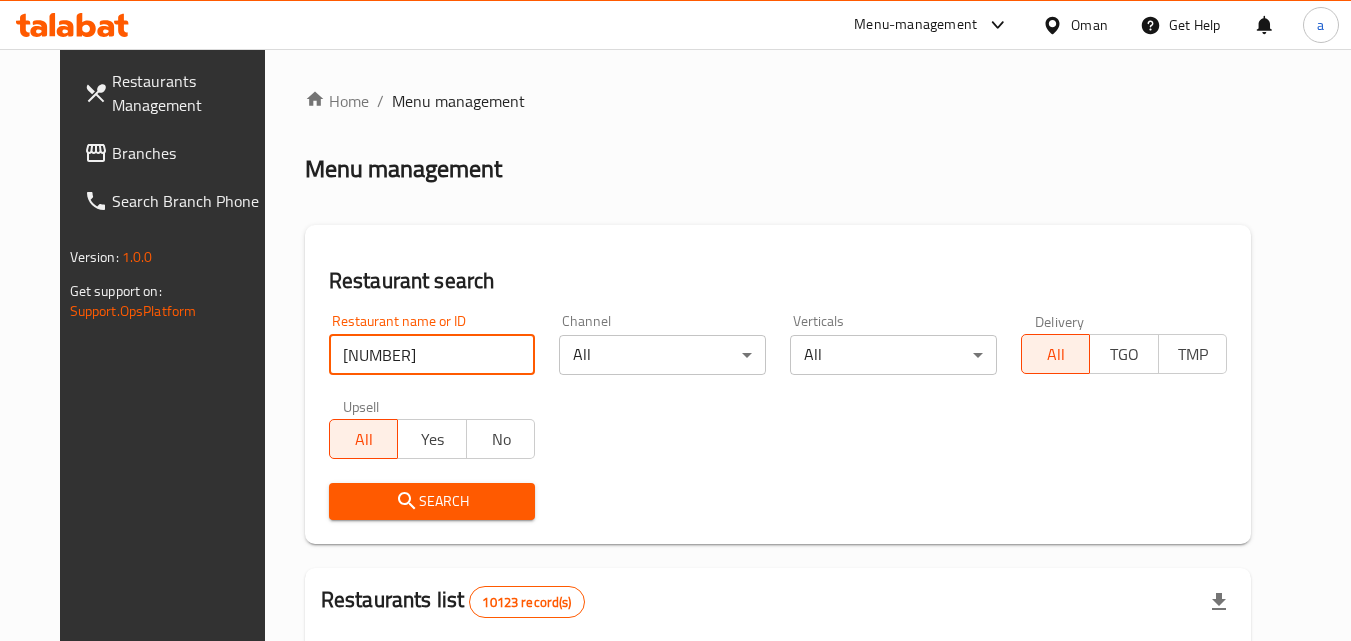 type on "16873" 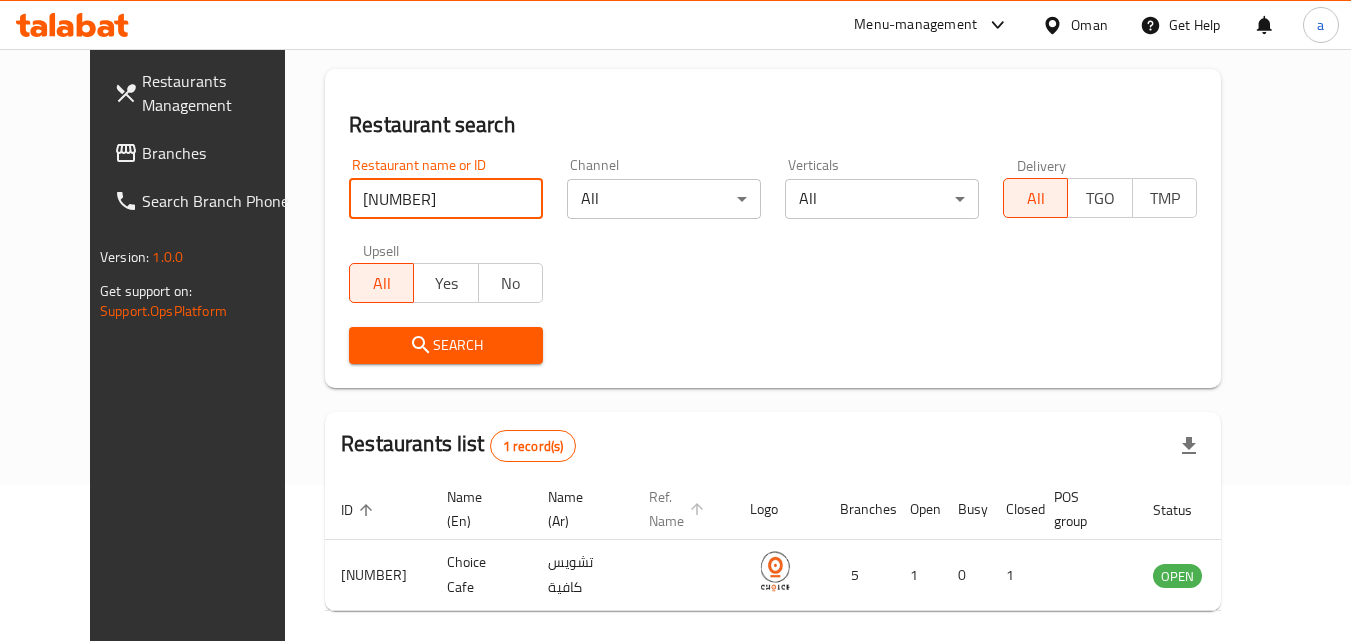 scroll, scrollTop: 234, scrollLeft: 0, axis: vertical 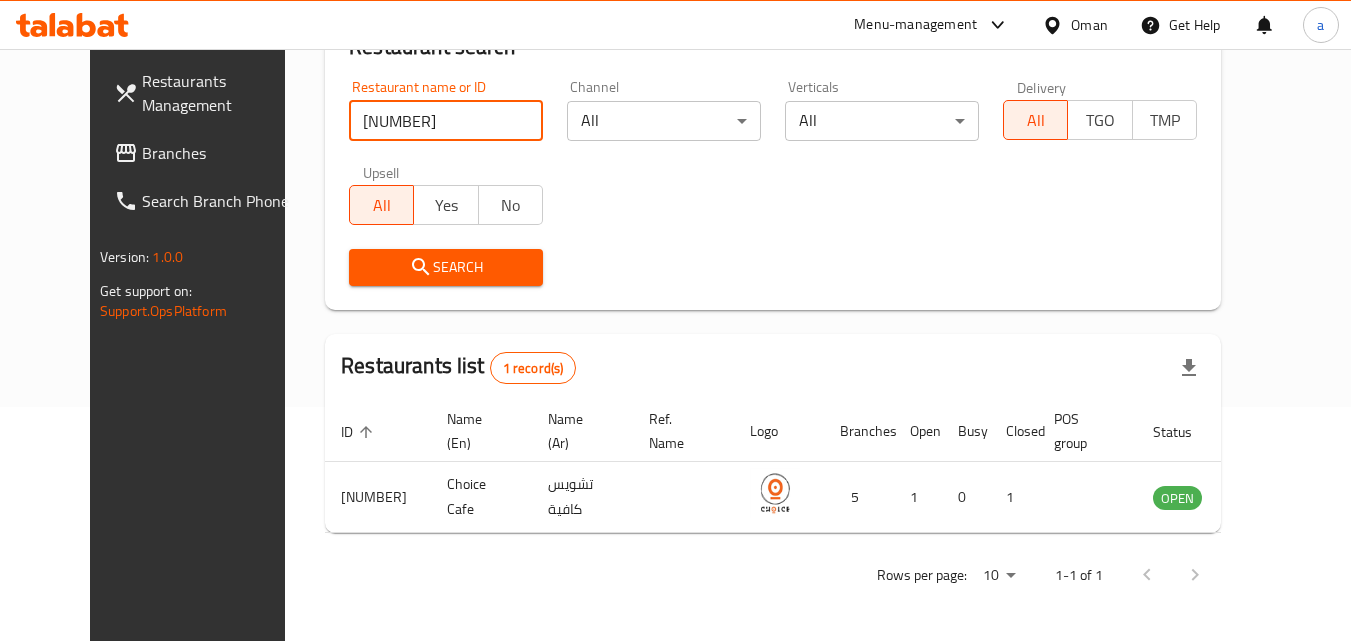 click on "Restaurant name or ID 16873 Restaurant name or ID Channel All ​ Verticals All ​ Delivery All TGO TMP Upsell All Yes No   Search" at bounding box center [773, 183] 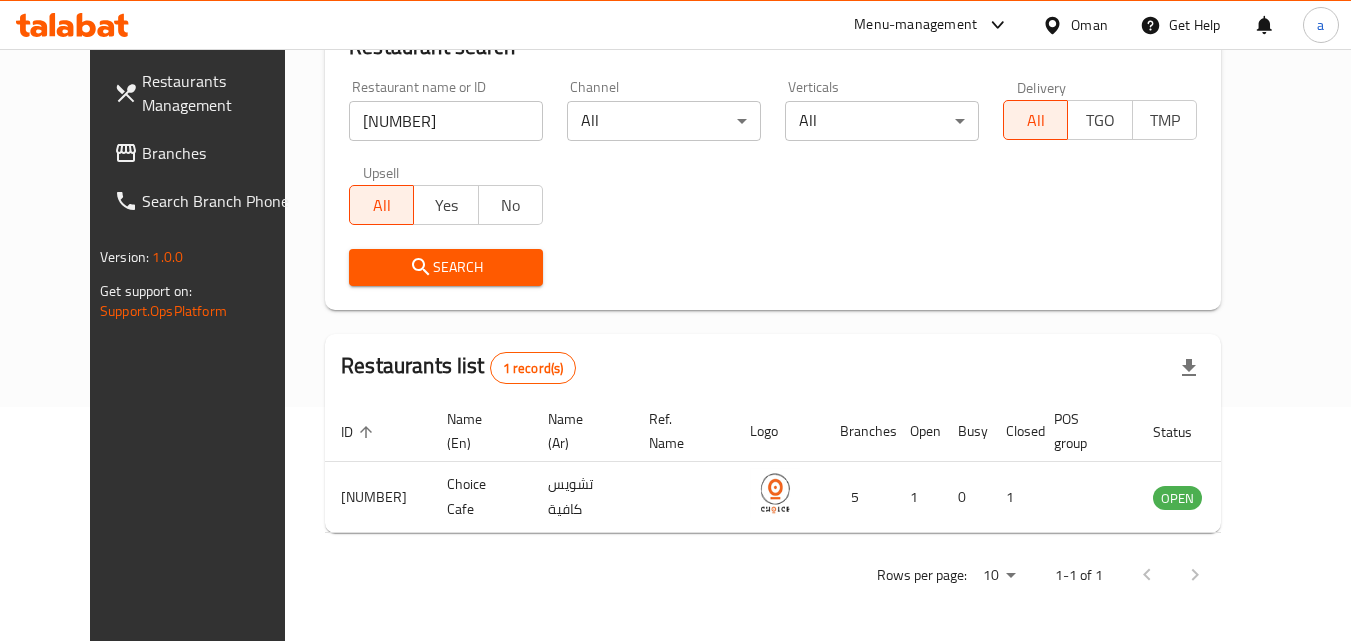 drag, startPoint x: 1091, startPoint y: 17, endPoint x: 1082, endPoint y: 38, distance: 22.847319 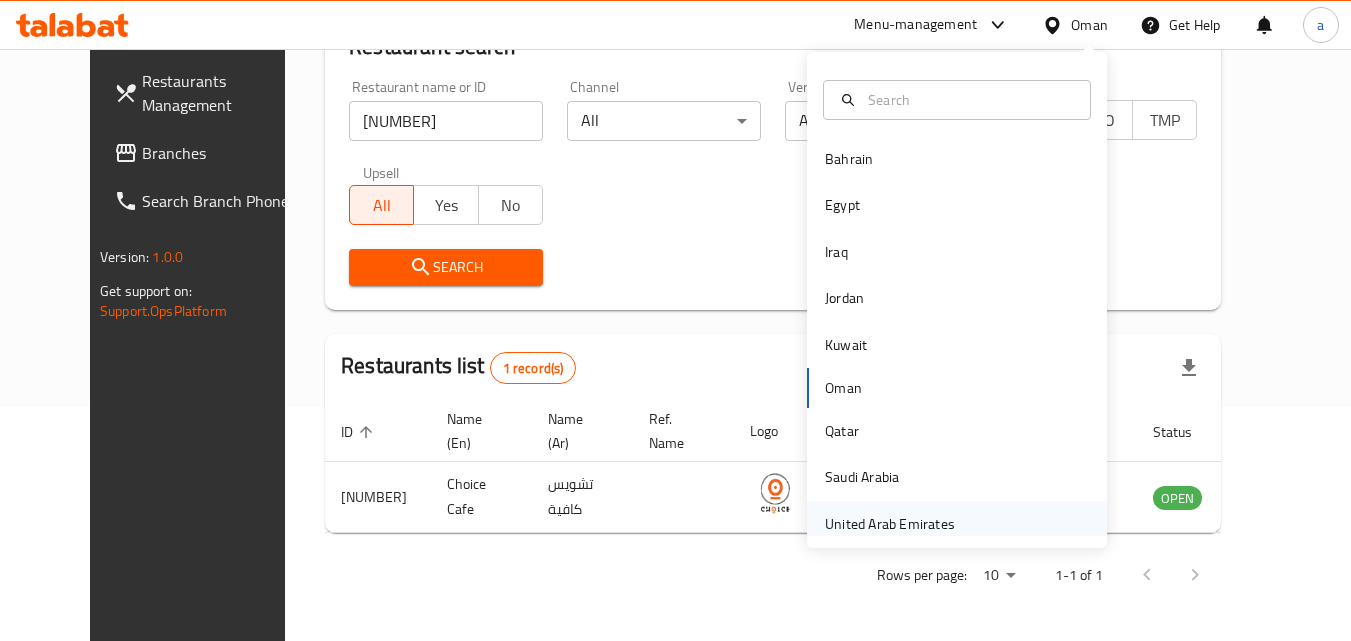 click on "United Arab Emirates" at bounding box center (890, 524) 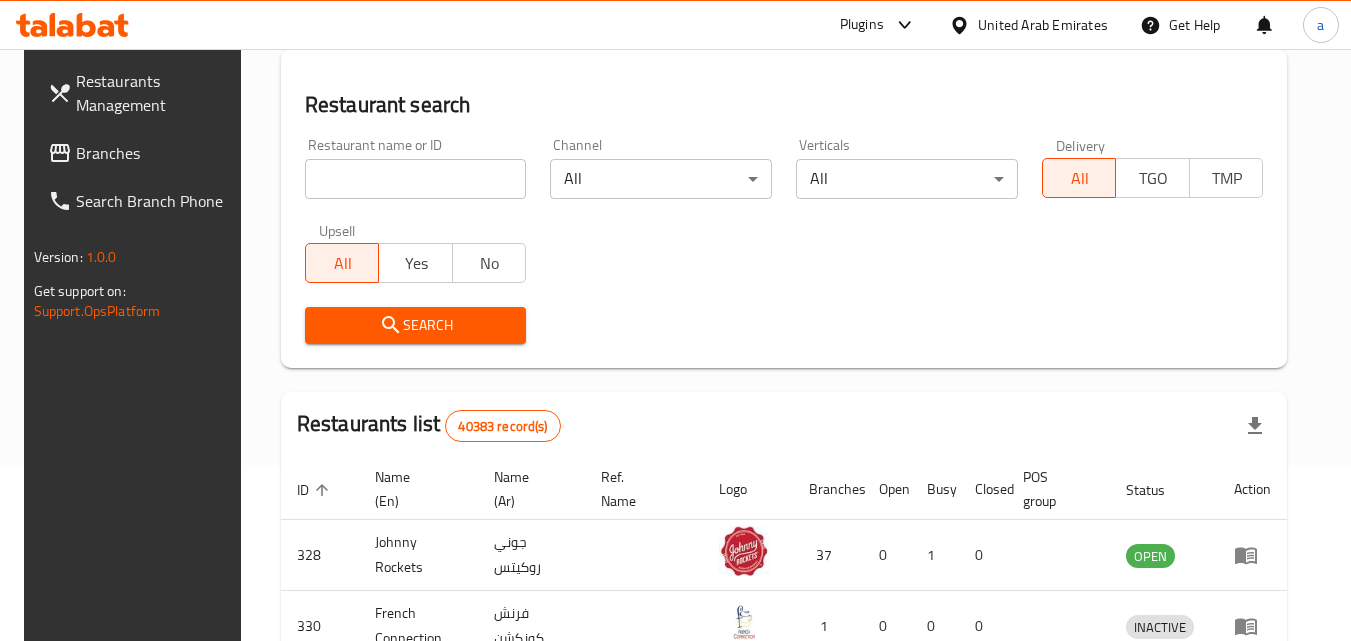 scroll, scrollTop: 234, scrollLeft: 0, axis: vertical 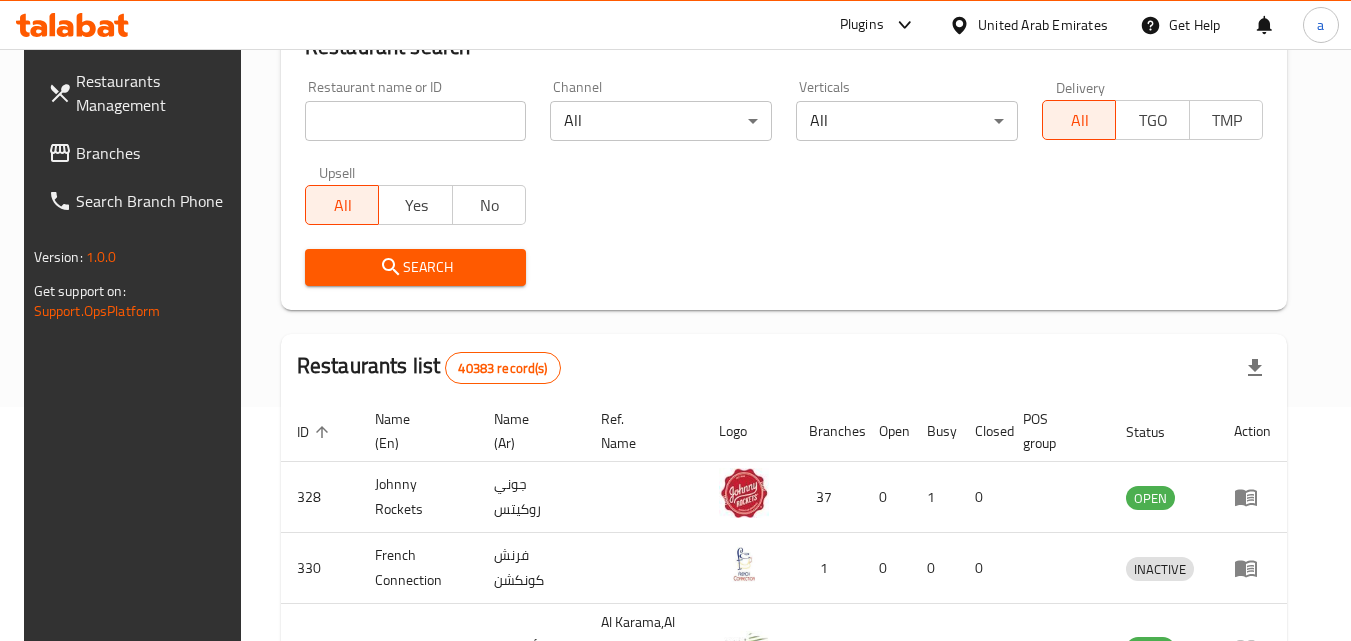 click 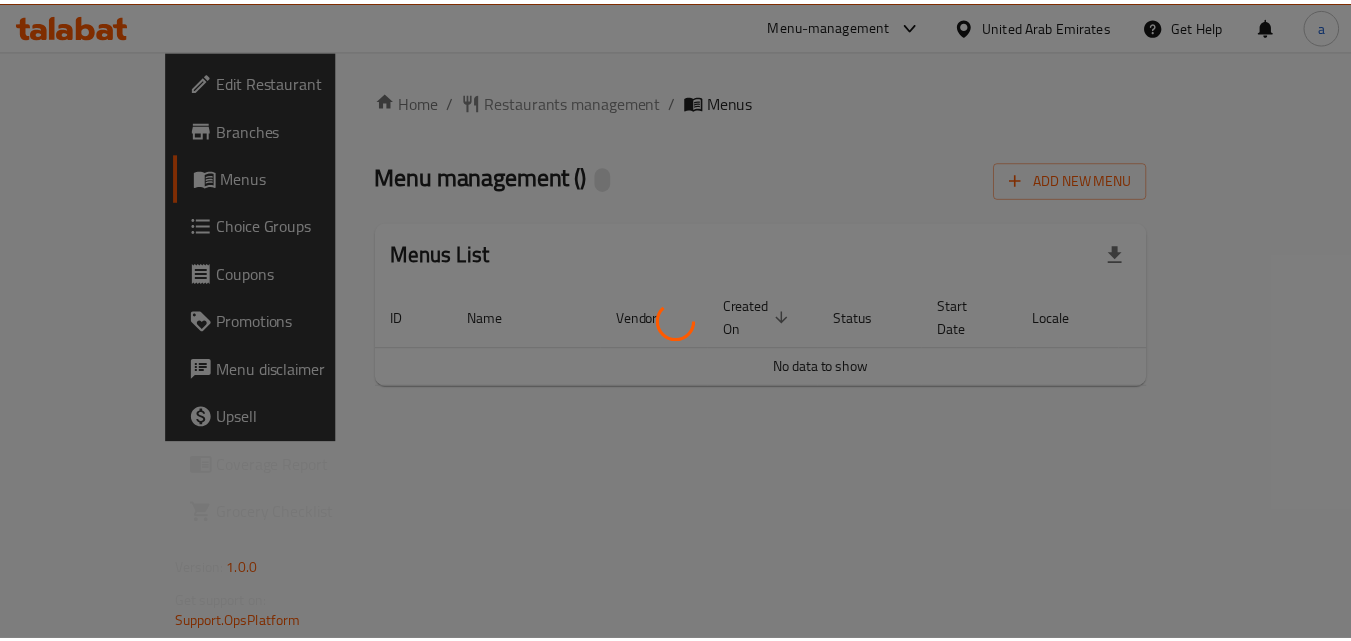 scroll, scrollTop: 0, scrollLeft: 0, axis: both 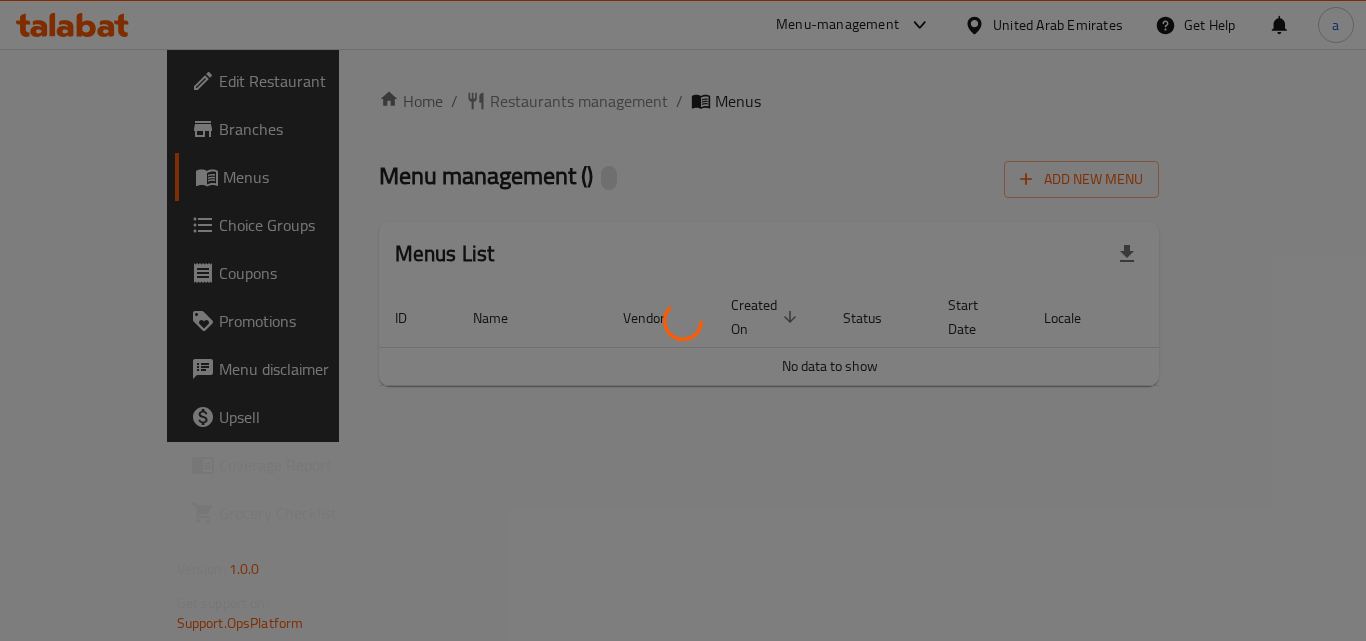 click at bounding box center [683, 320] 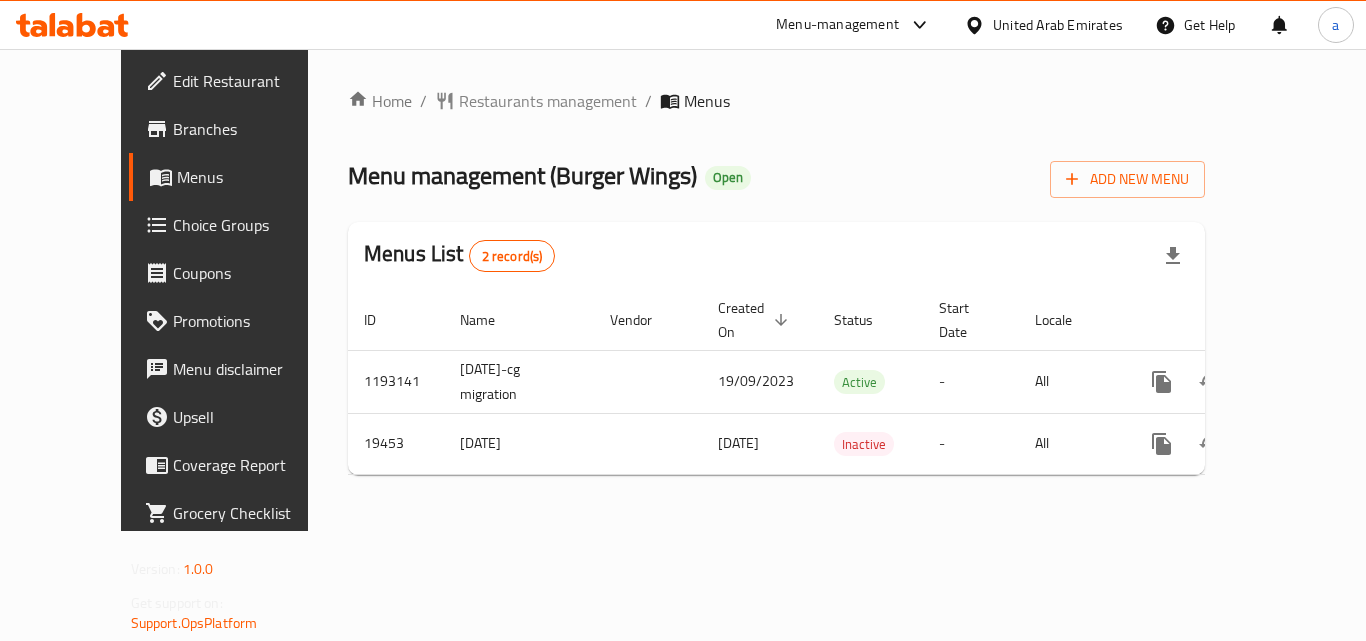 click on "Restaurants management" at bounding box center [548, 101] 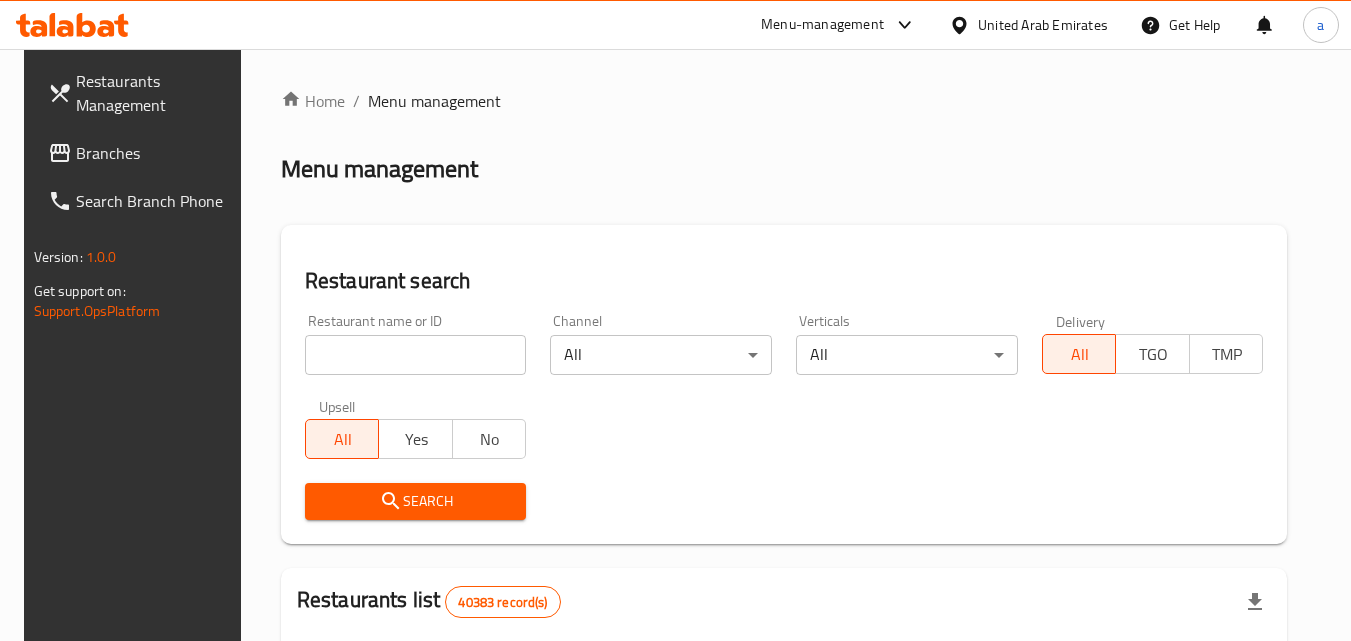 click at bounding box center [416, 355] 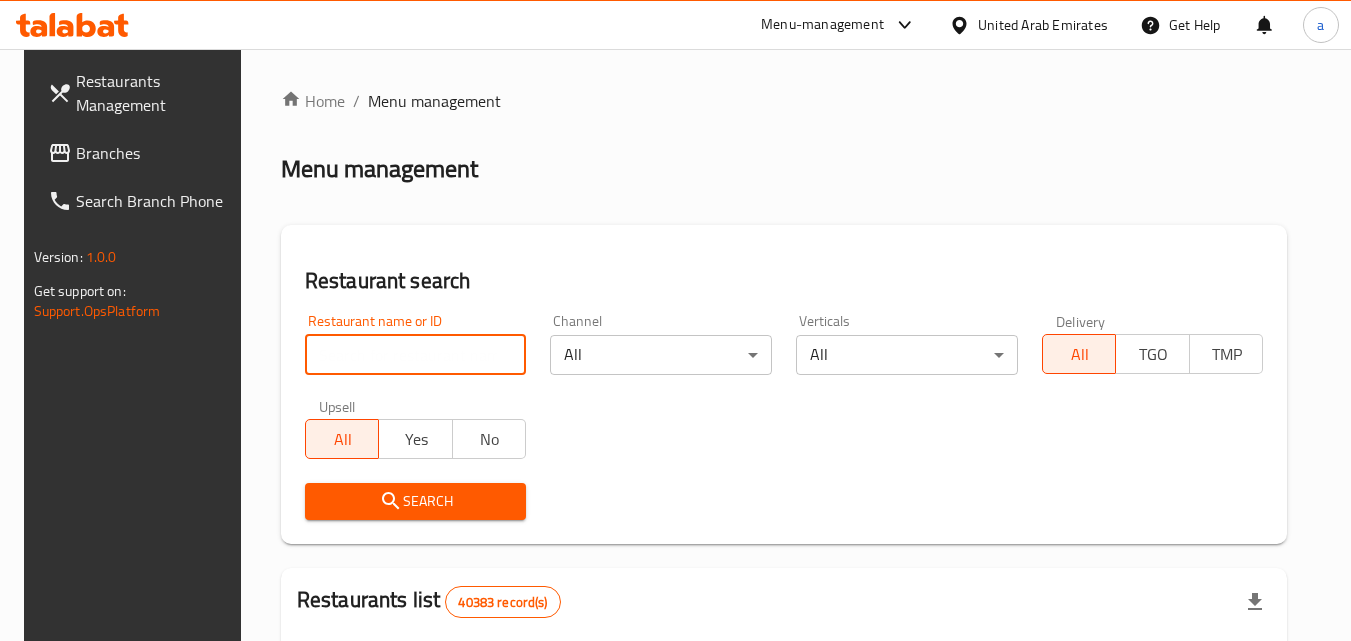 paste on "10407" 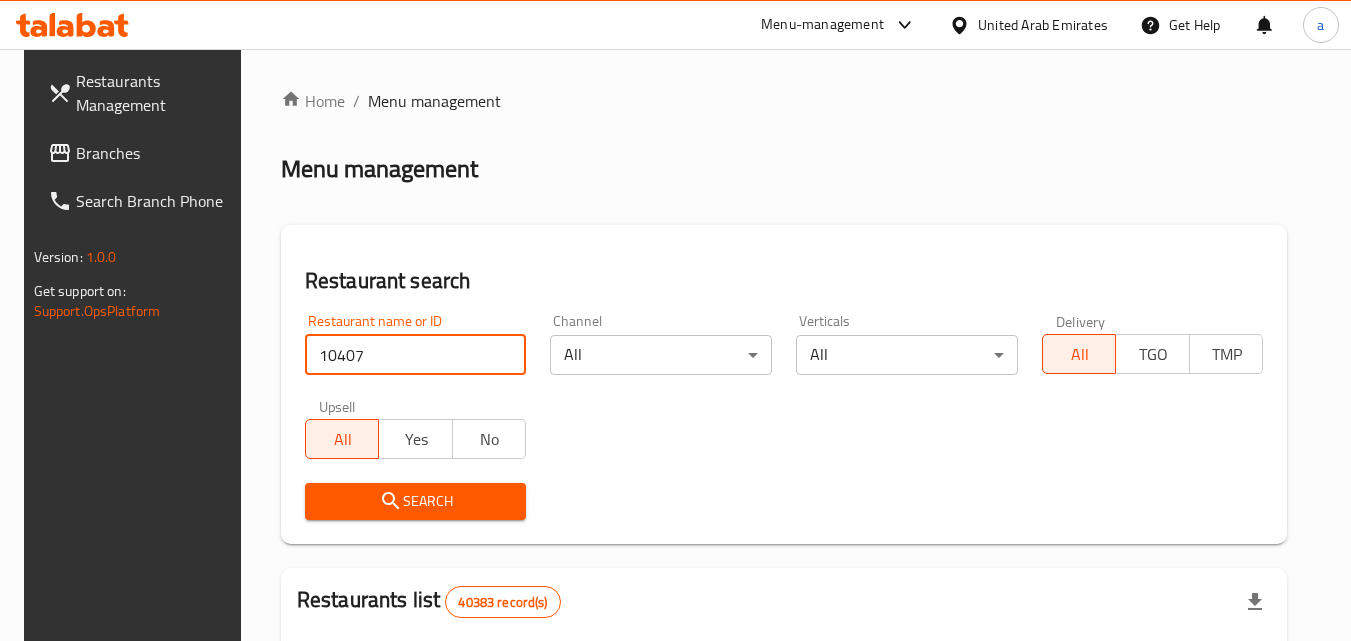 type on "10407" 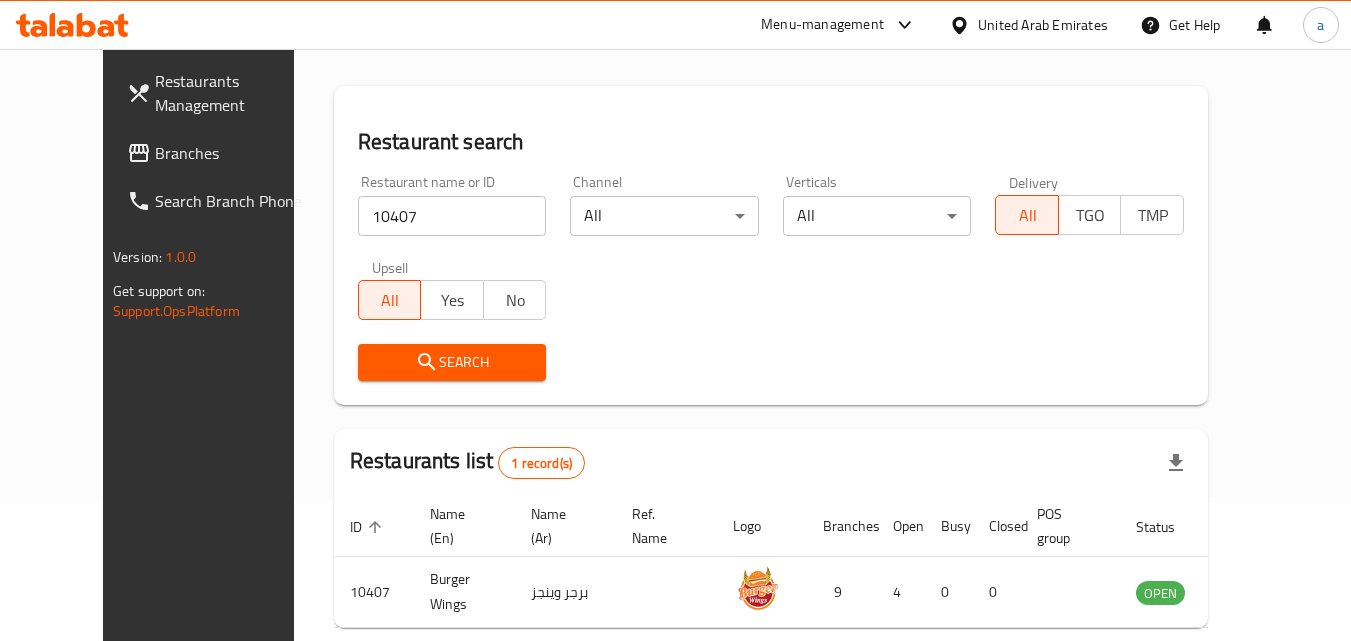 scroll, scrollTop: 234, scrollLeft: 0, axis: vertical 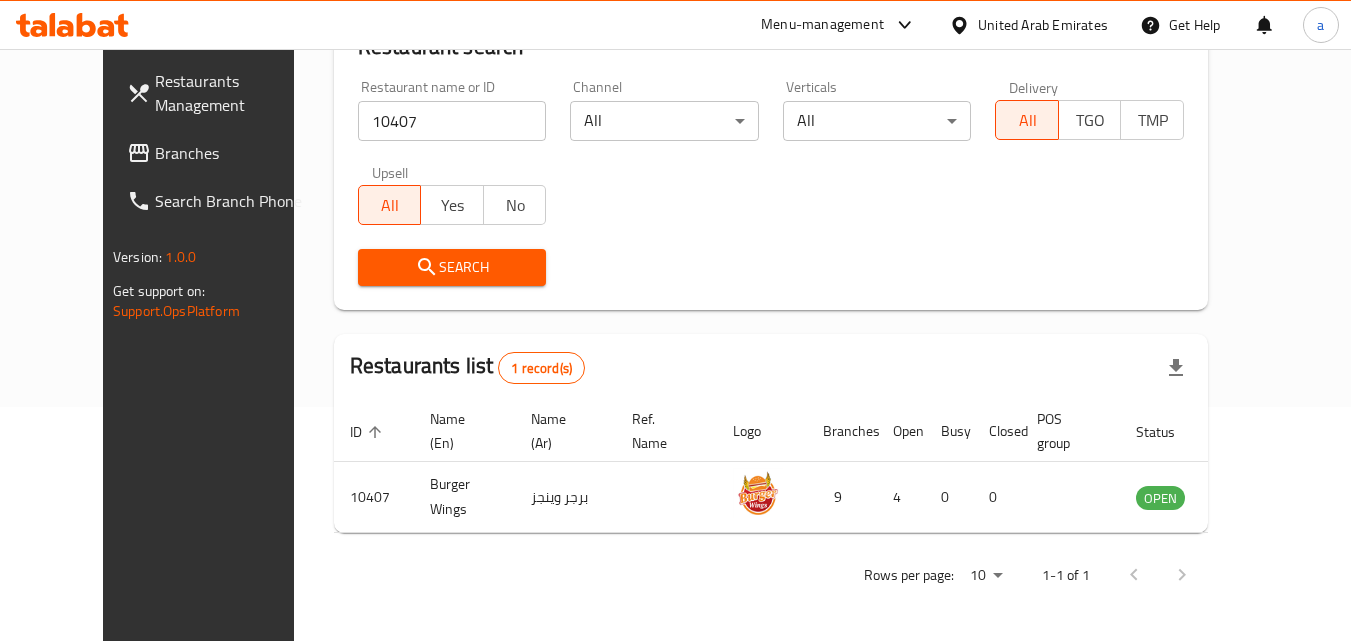 click on "United Arab Emirates" at bounding box center (1043, 25) 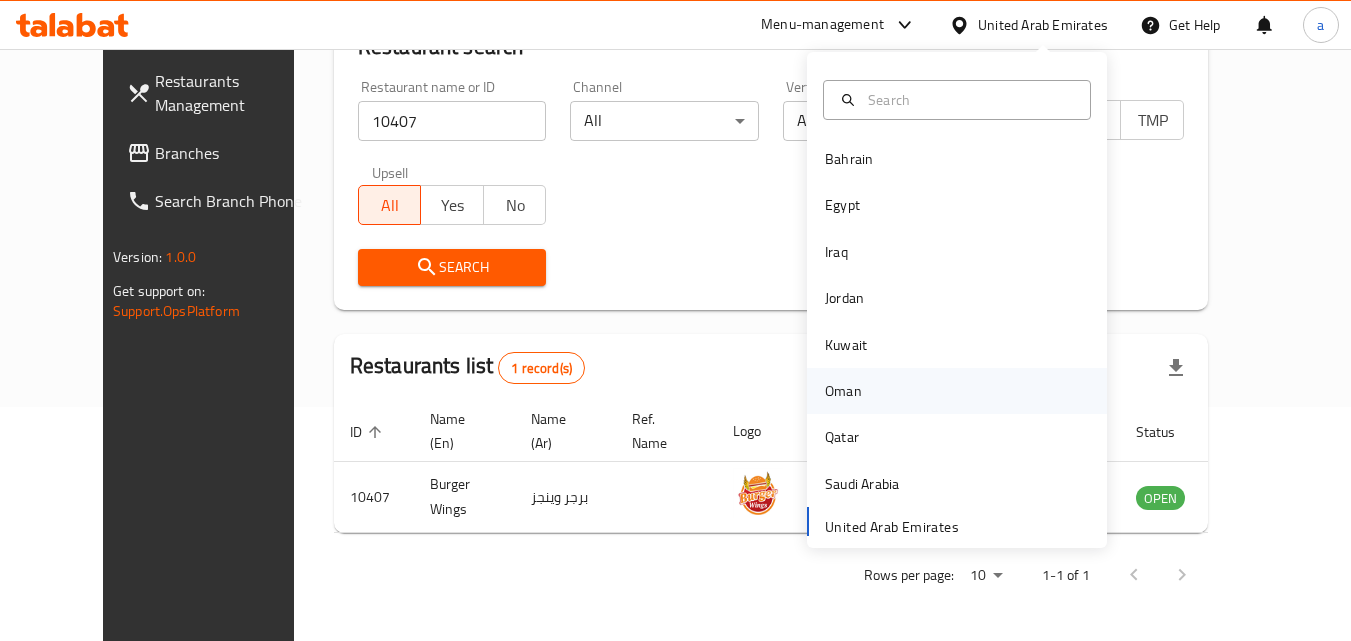 click on "Oman" at bounding box center [957, 391] 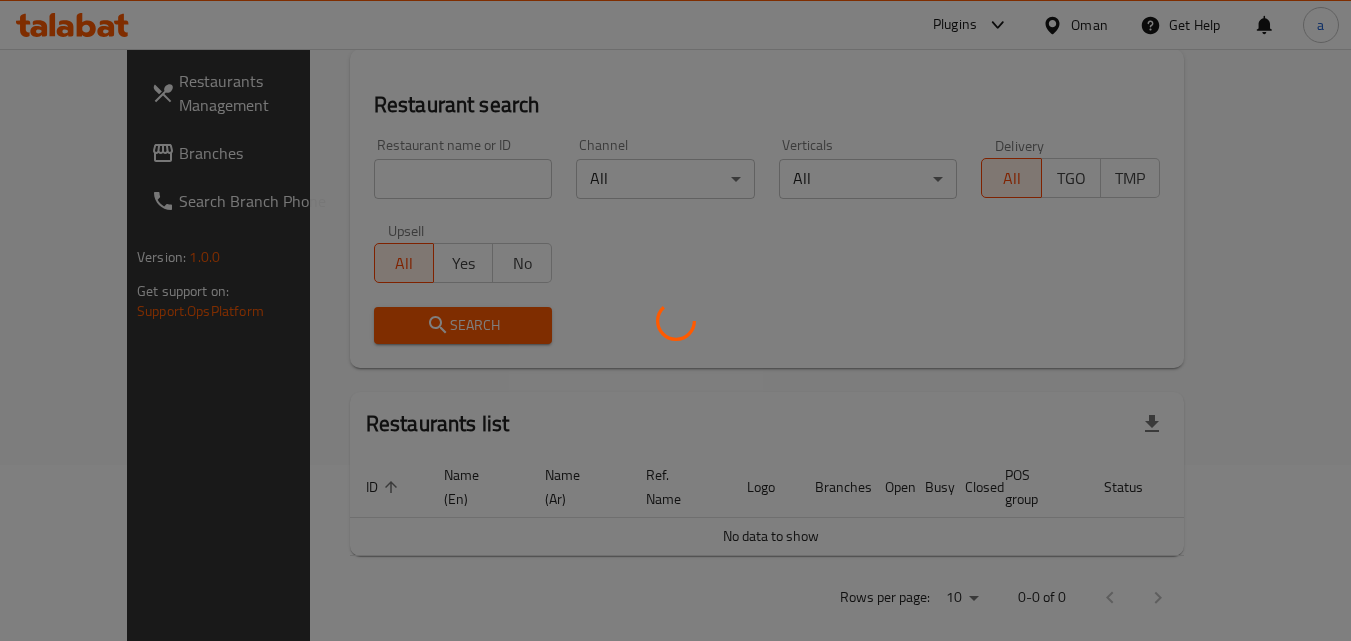 scroll, scrollTop: 234, scrollLeft: 0, axis: vertical 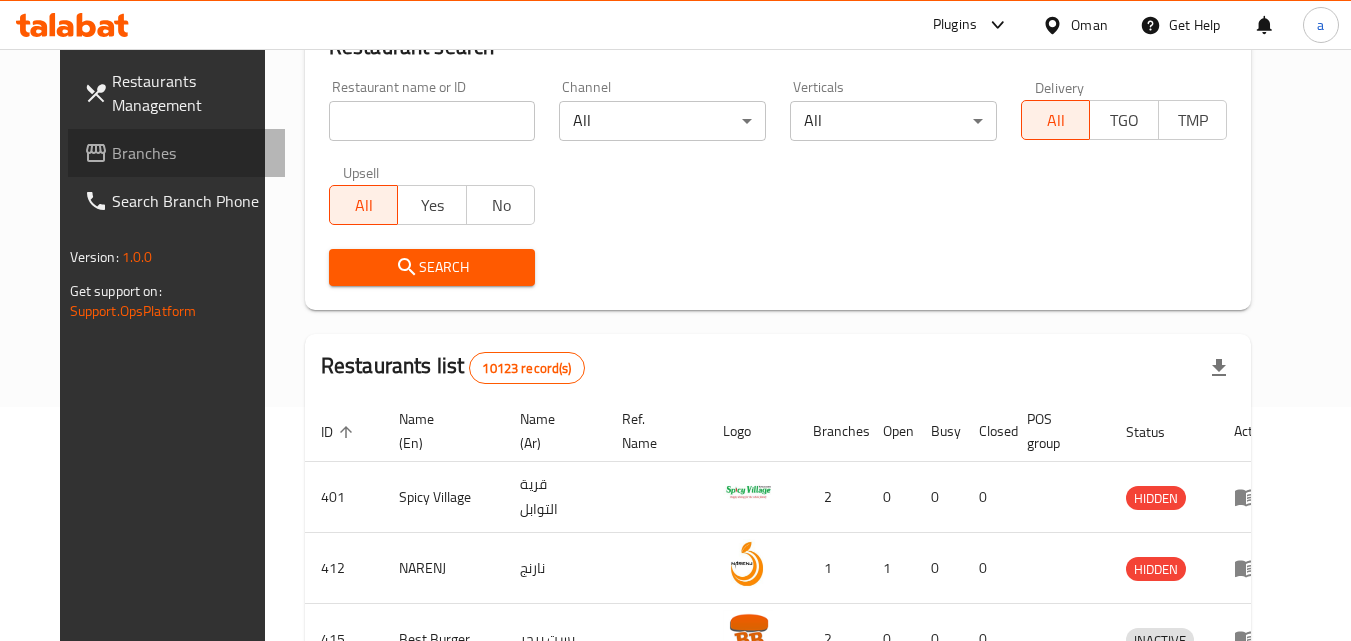 click on "Branches" at bounding box center [191, 153] 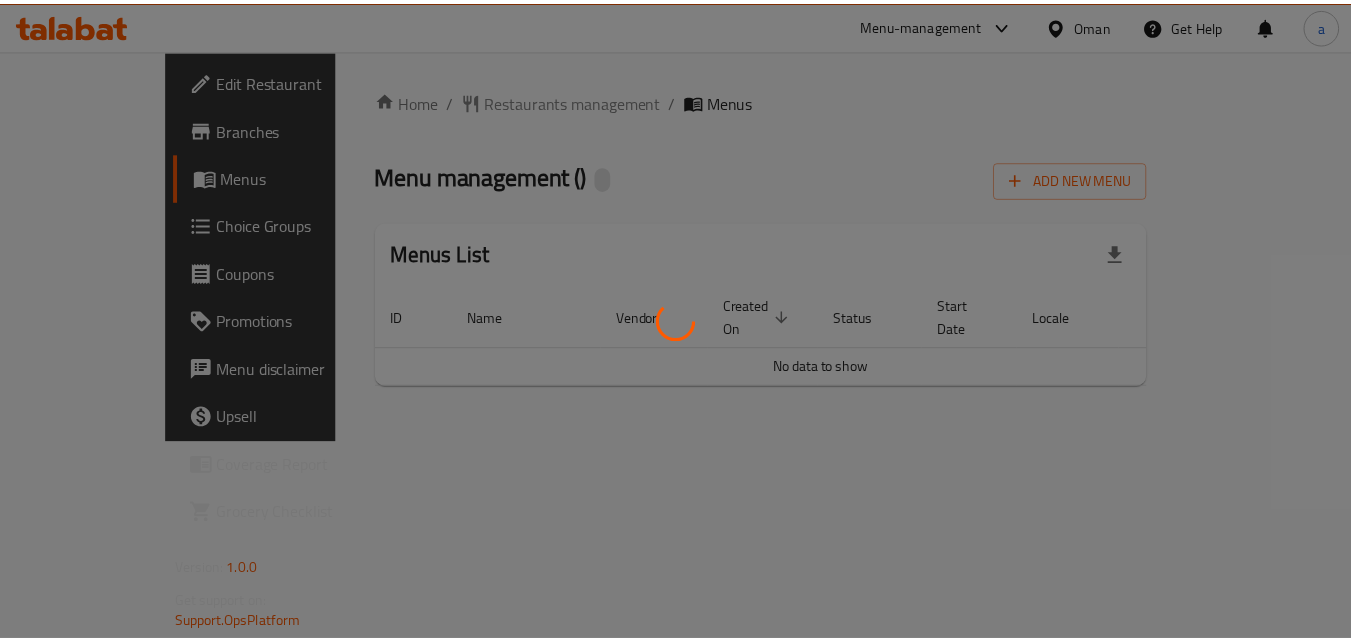 scroll, scrollTop: 0, scrollLeft: 0, axis: both 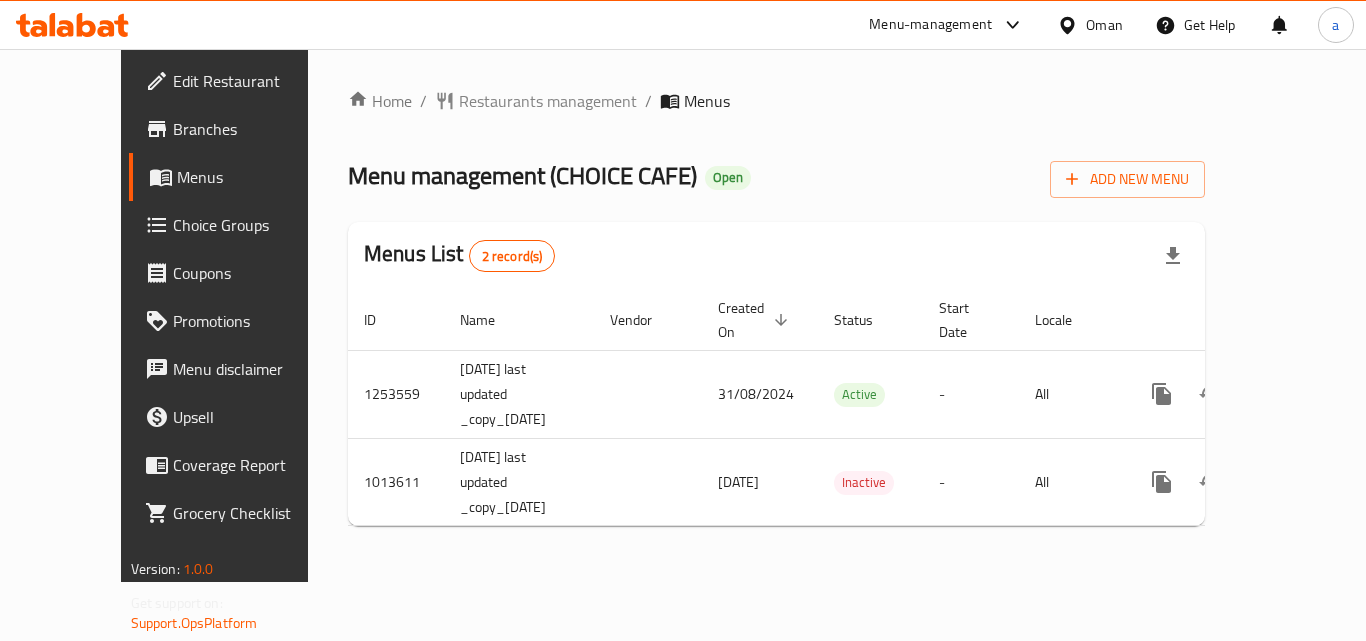 click on "Restaurants management" at bounding box center (548, 101) 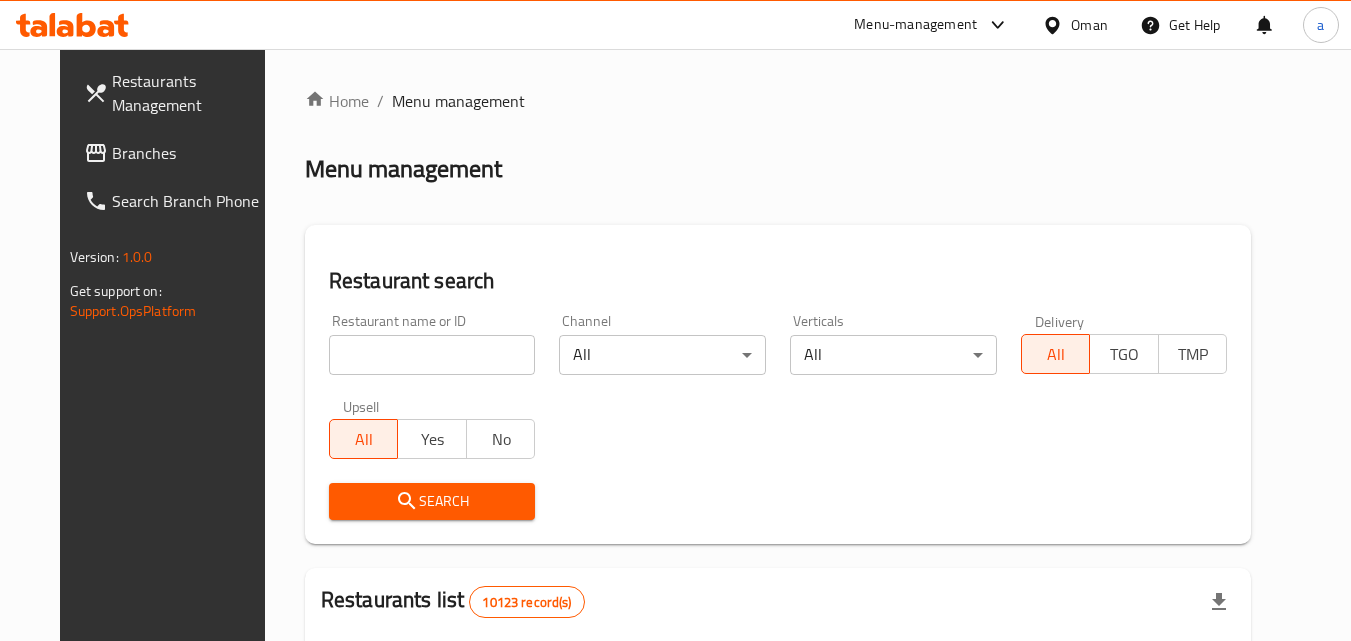 click at bounding box center (432, 355) 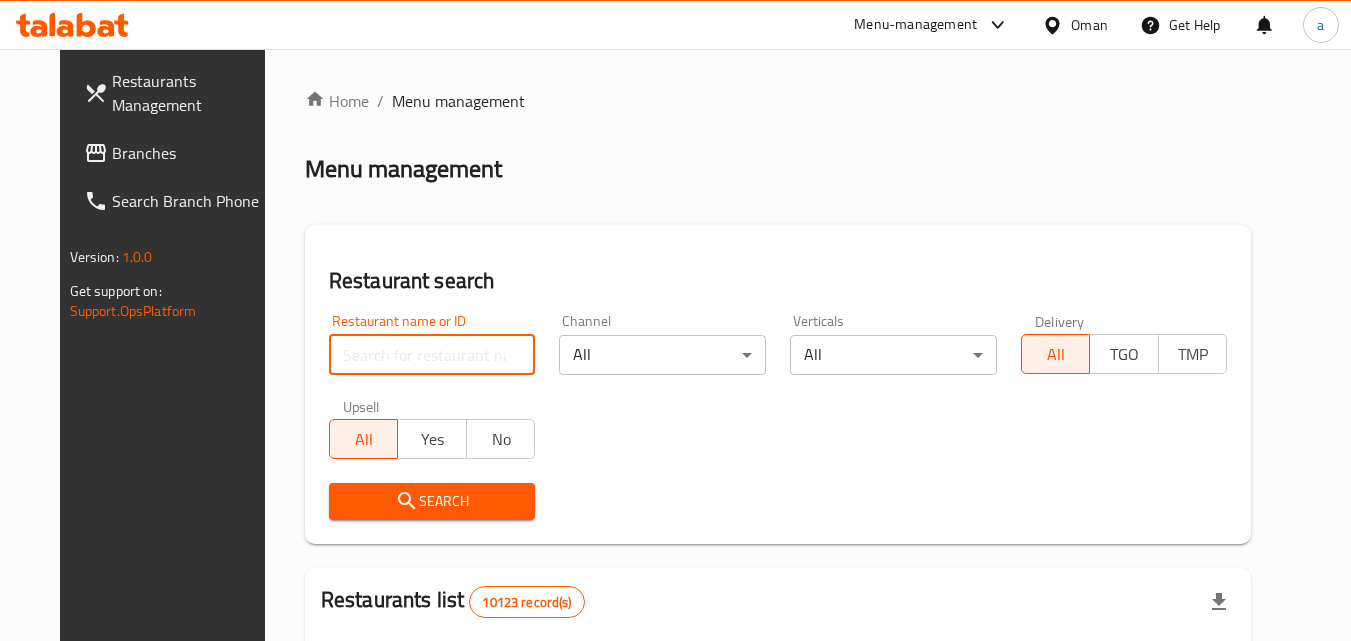paste on "660798" 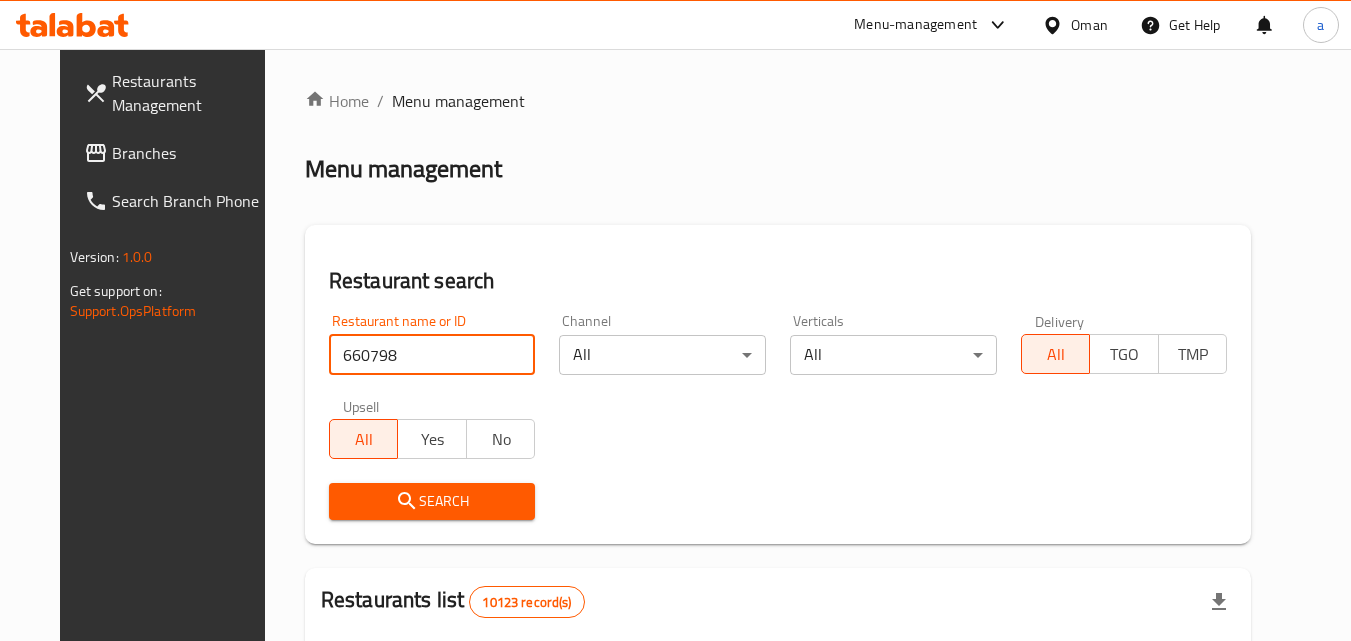 type on "660798" 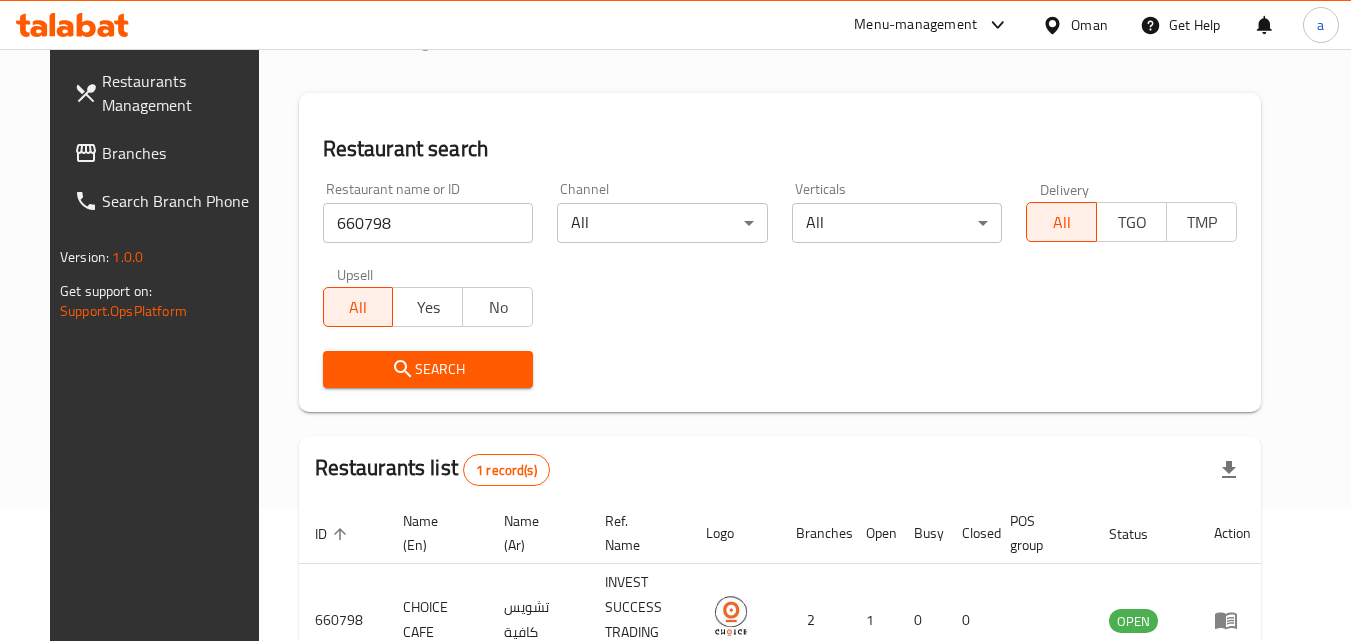 scroll, scrollTop: 234, scrollLeft: 0, axis: vertical 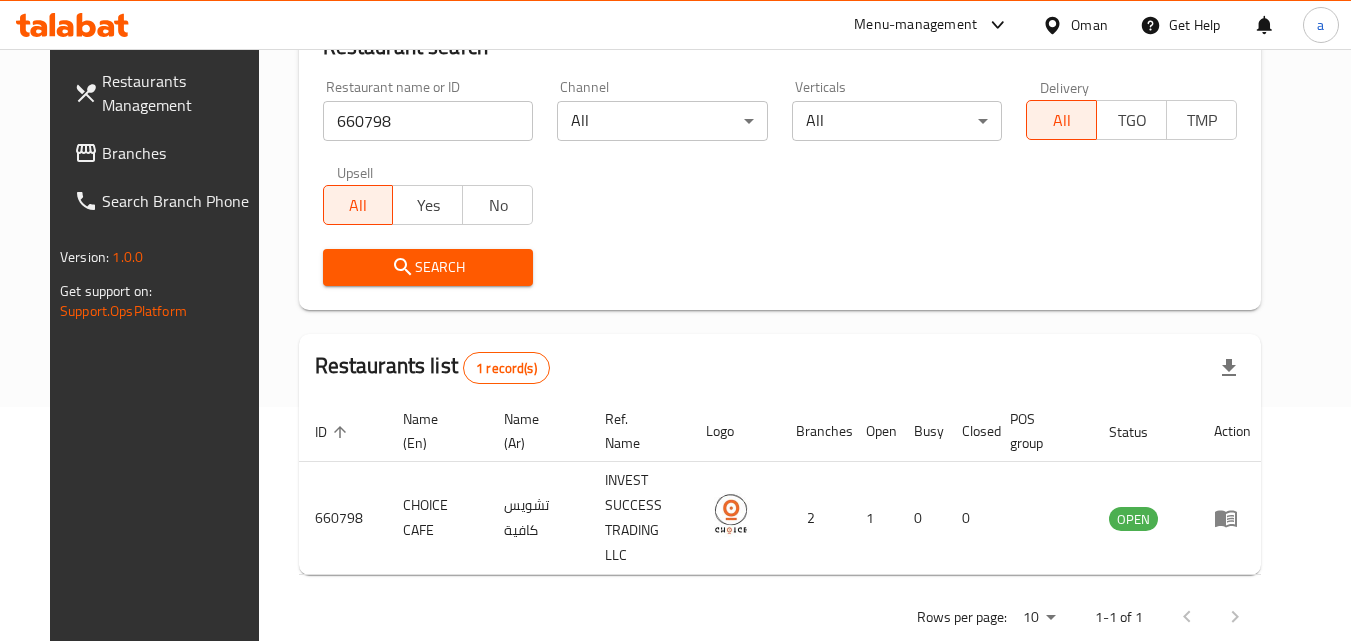 click on "Branches" at bounding box center (181, 153) 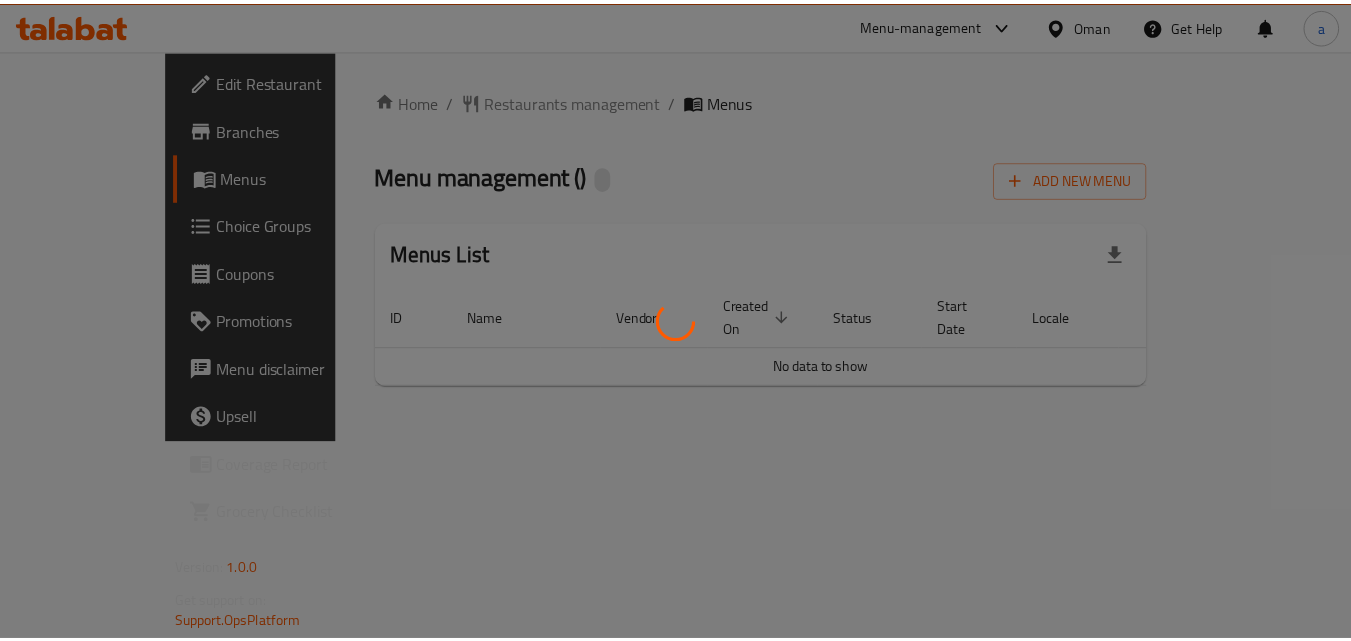 scroll, scrollTop: 0, scrollLeft: 0, axis: both 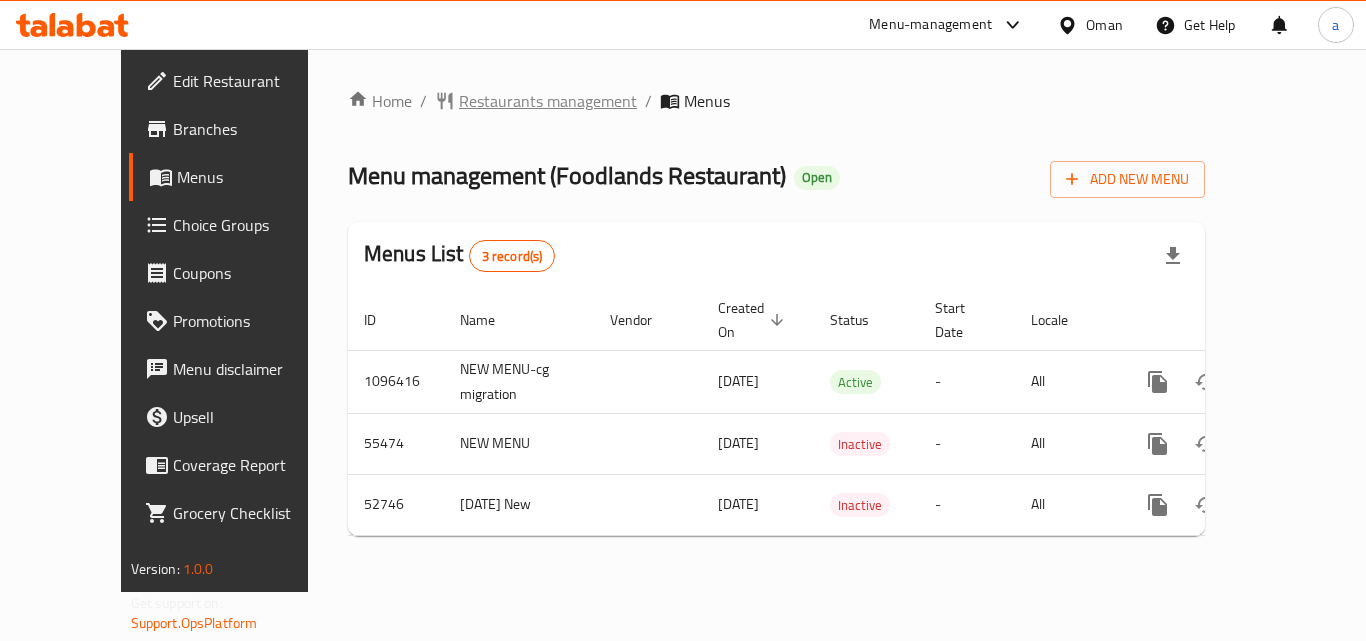 click on "Restaurants management" at bounding box center (548, 101) 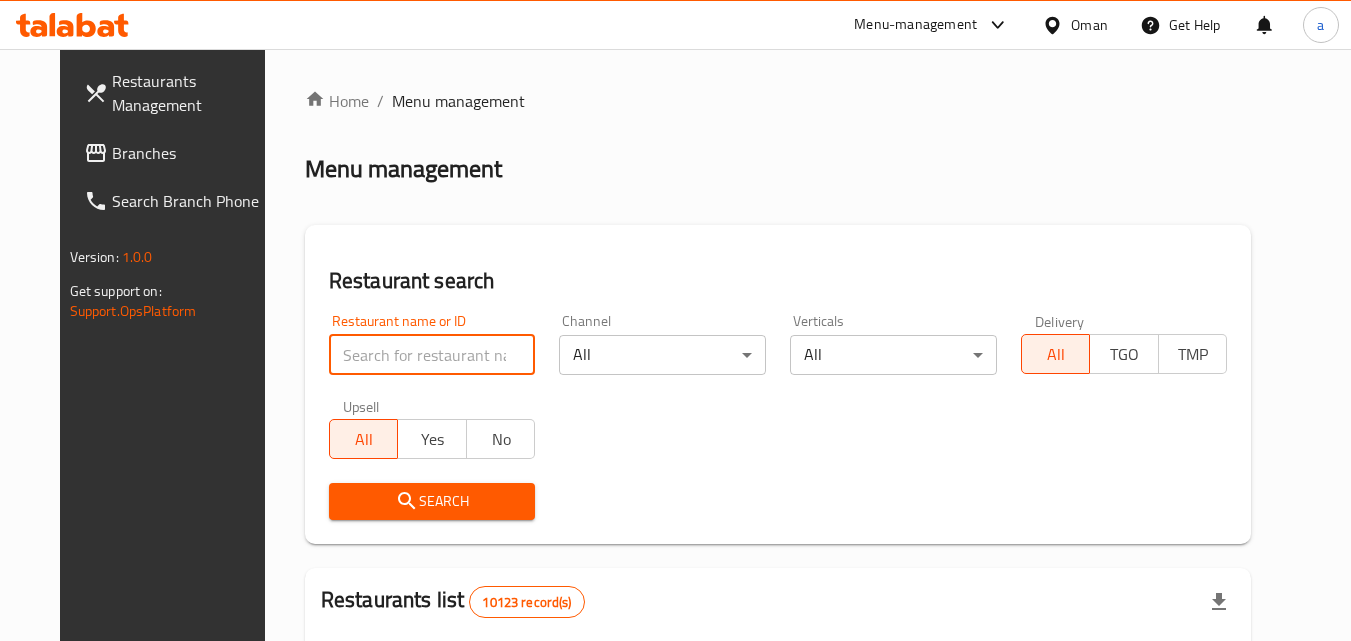 click at bounding box center (432, 355) 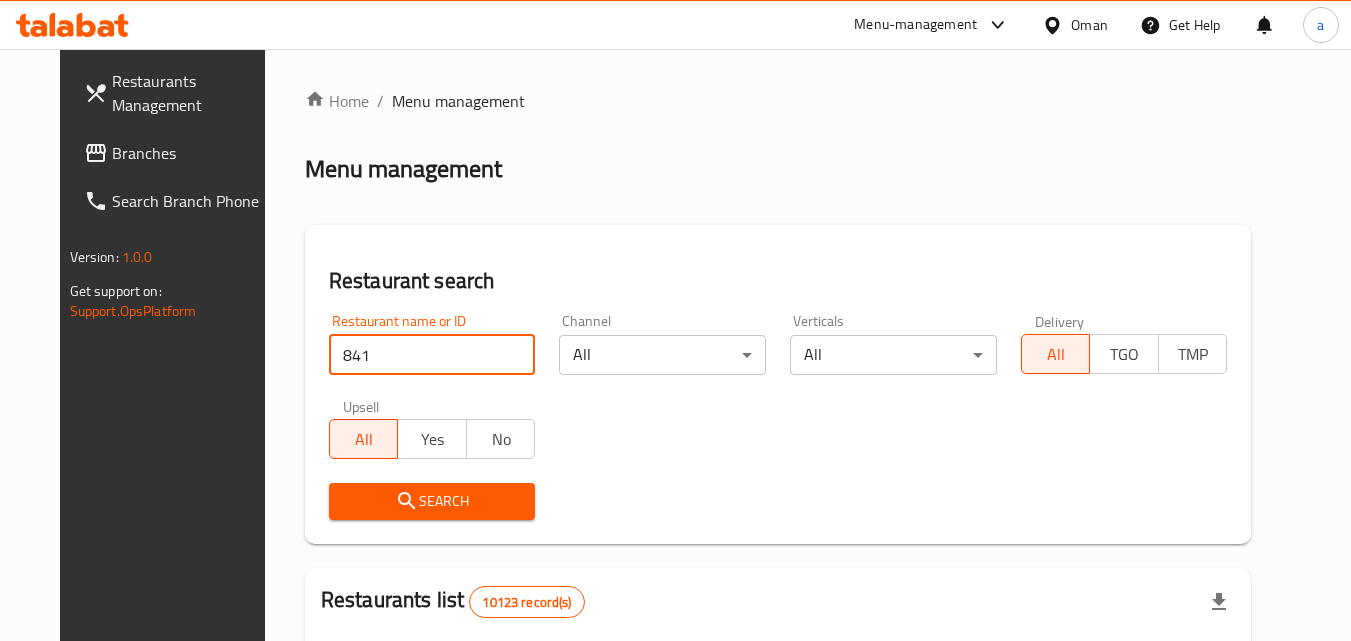 type on "841" 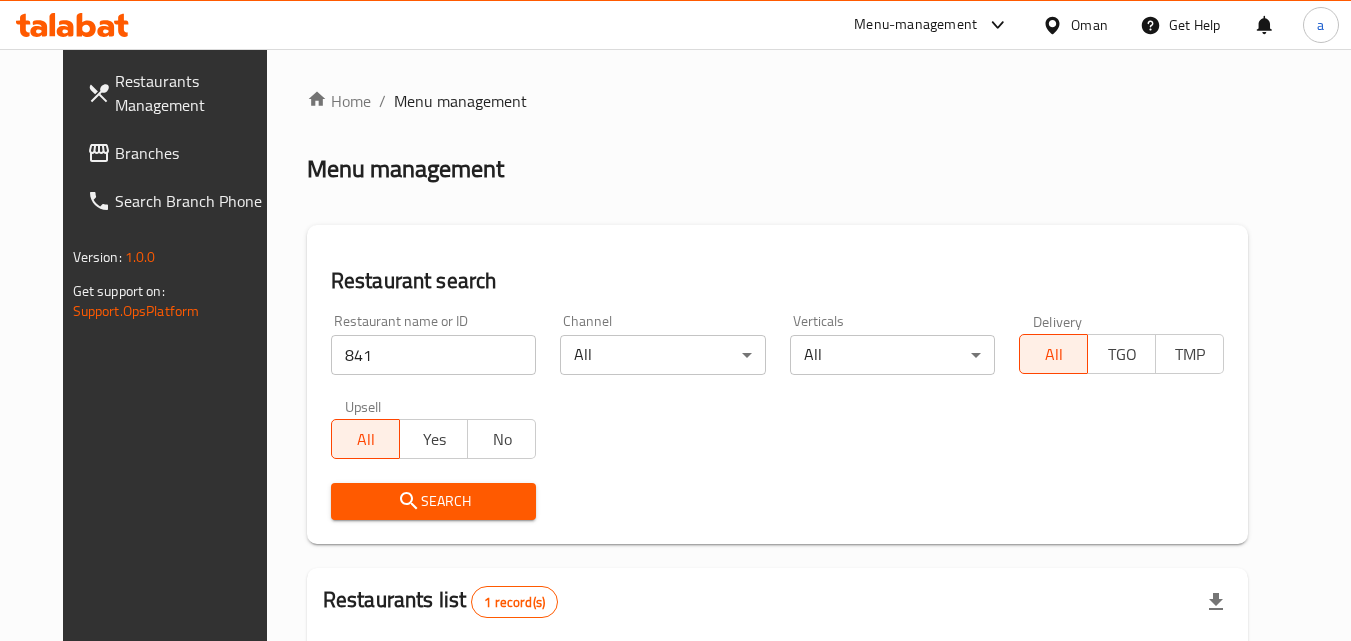 scroll, scrollTop: 234, scrollLeft: 0, axis: vertical 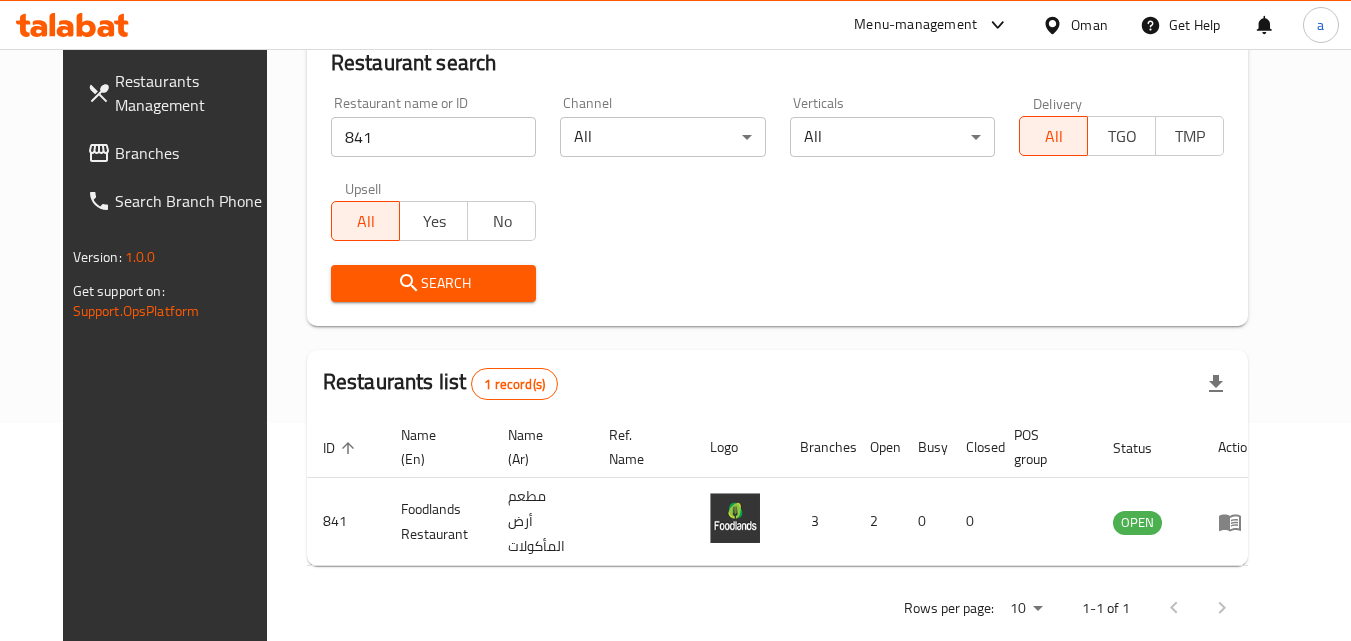 click 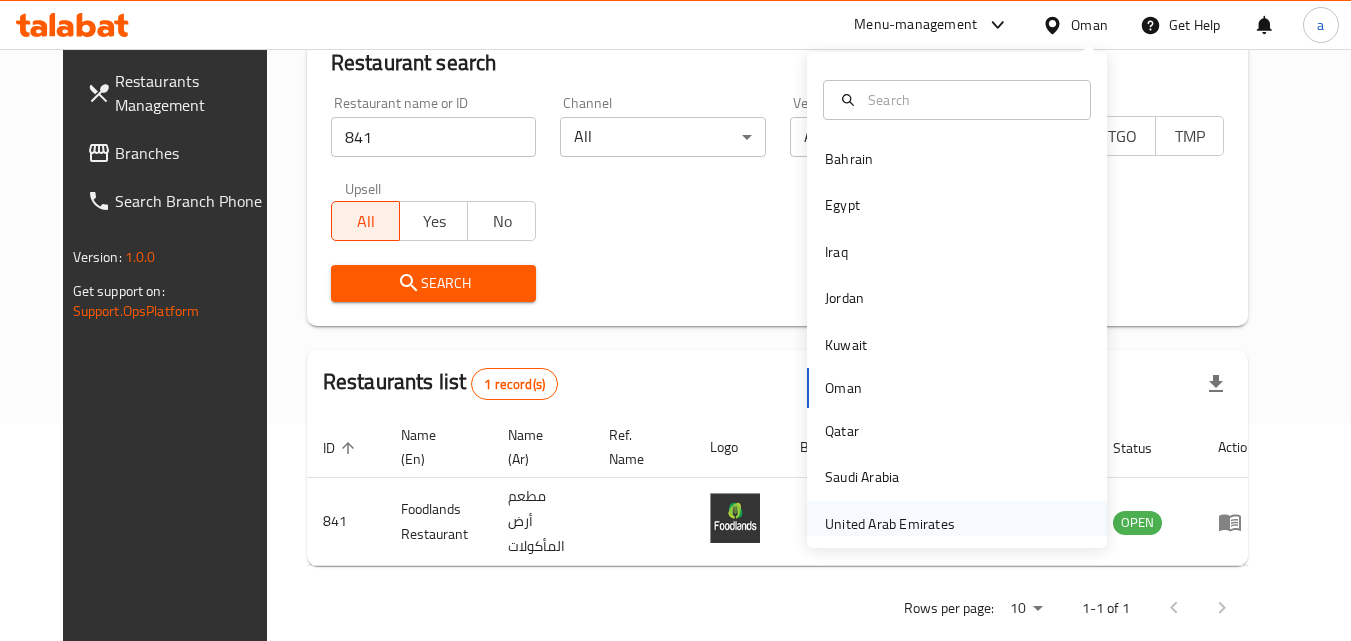 click on "United Arab Emirates" at bounding box center (890, 524) 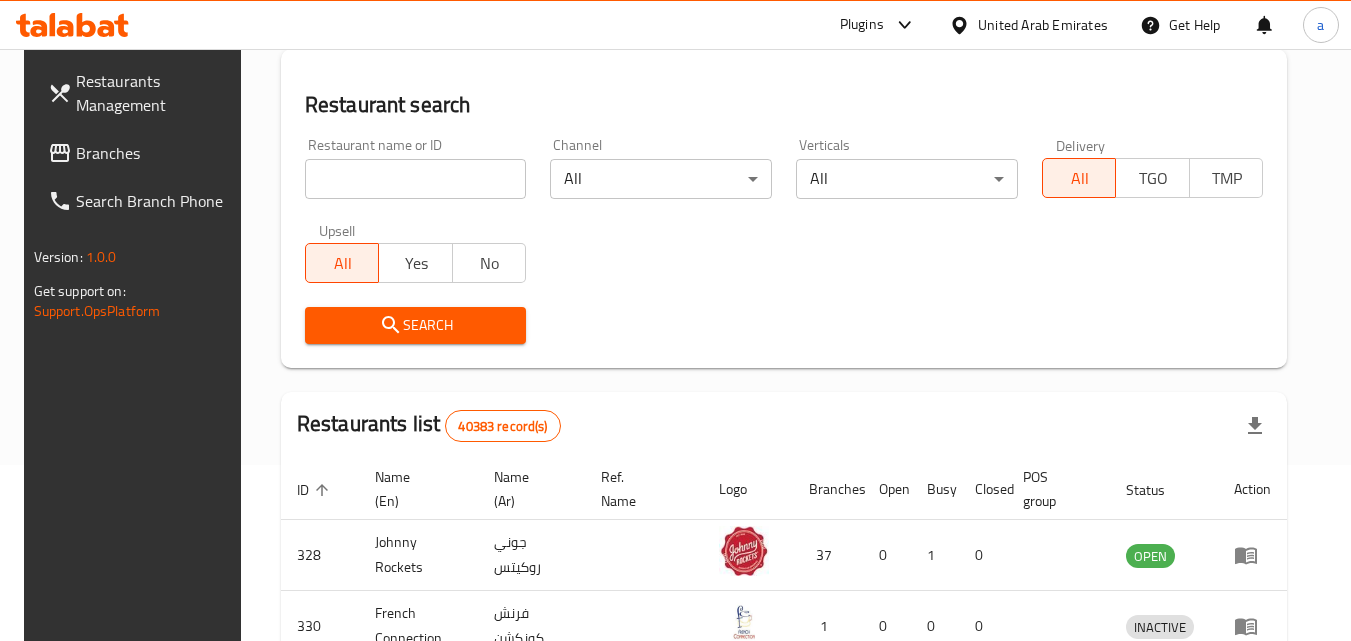 scroll, scrollTop: 218, scrollLeft: 0, axis: vertical 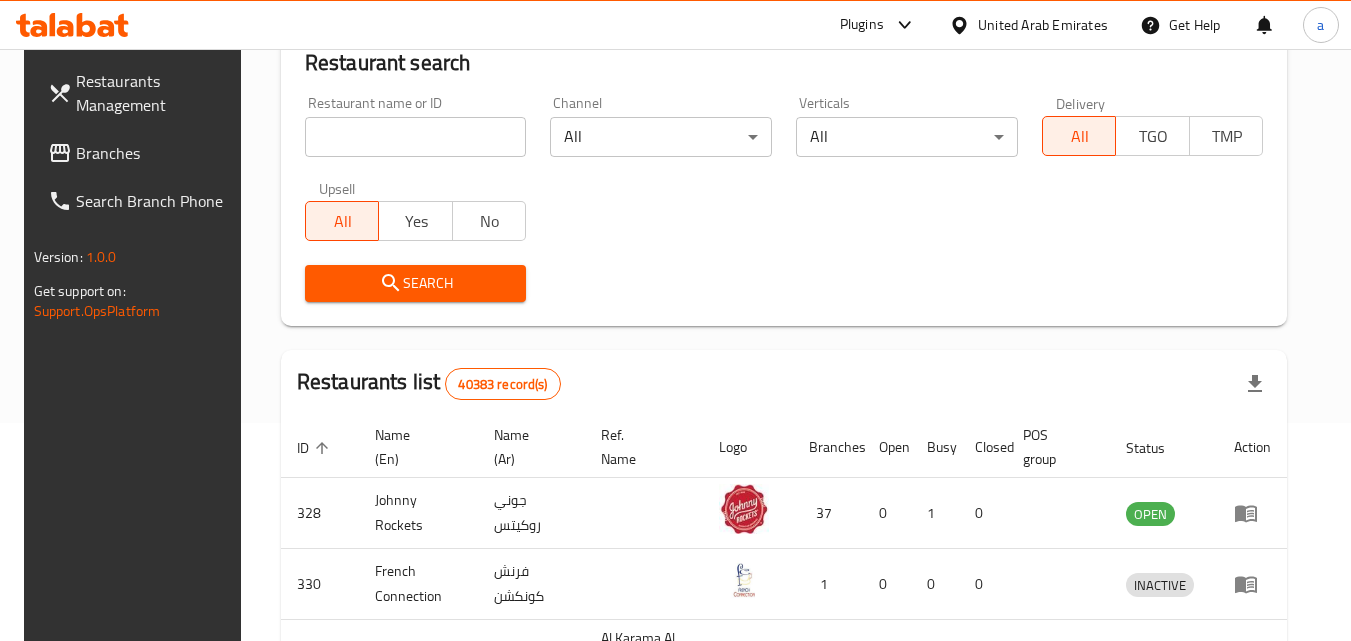 click on "Branches" at bounding box center (155, 153) 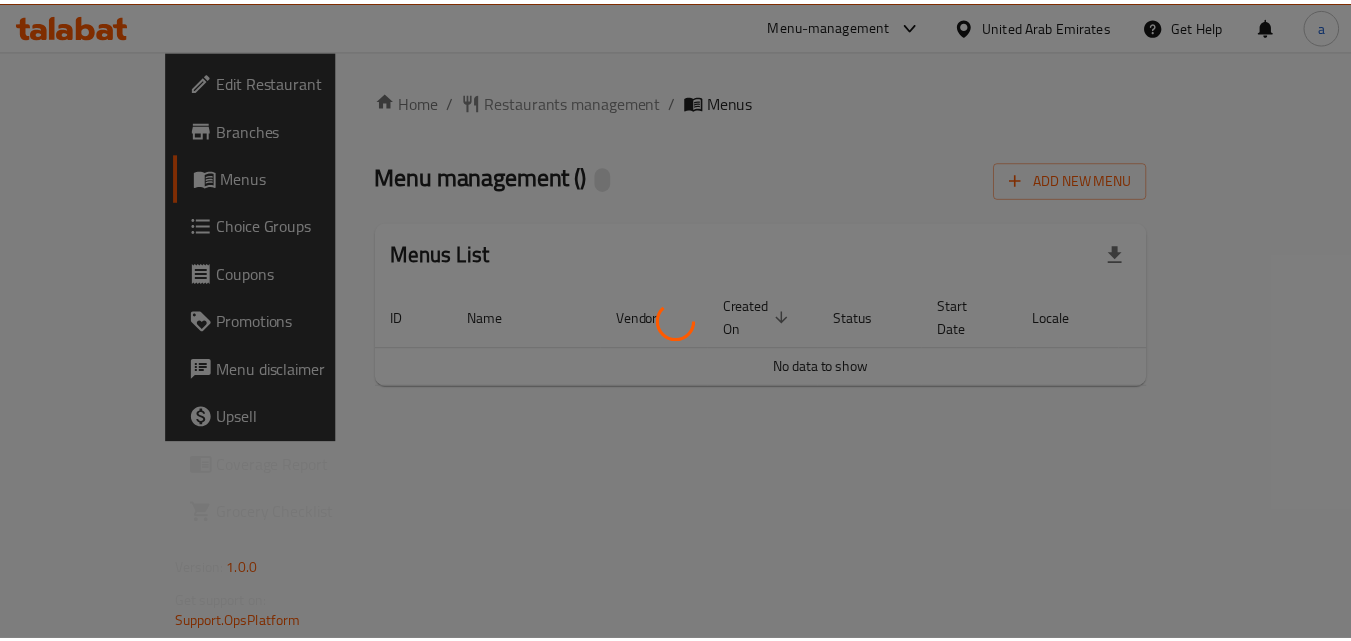 scroll, scrollTop: 0, scrollLeft: 0, axis: both 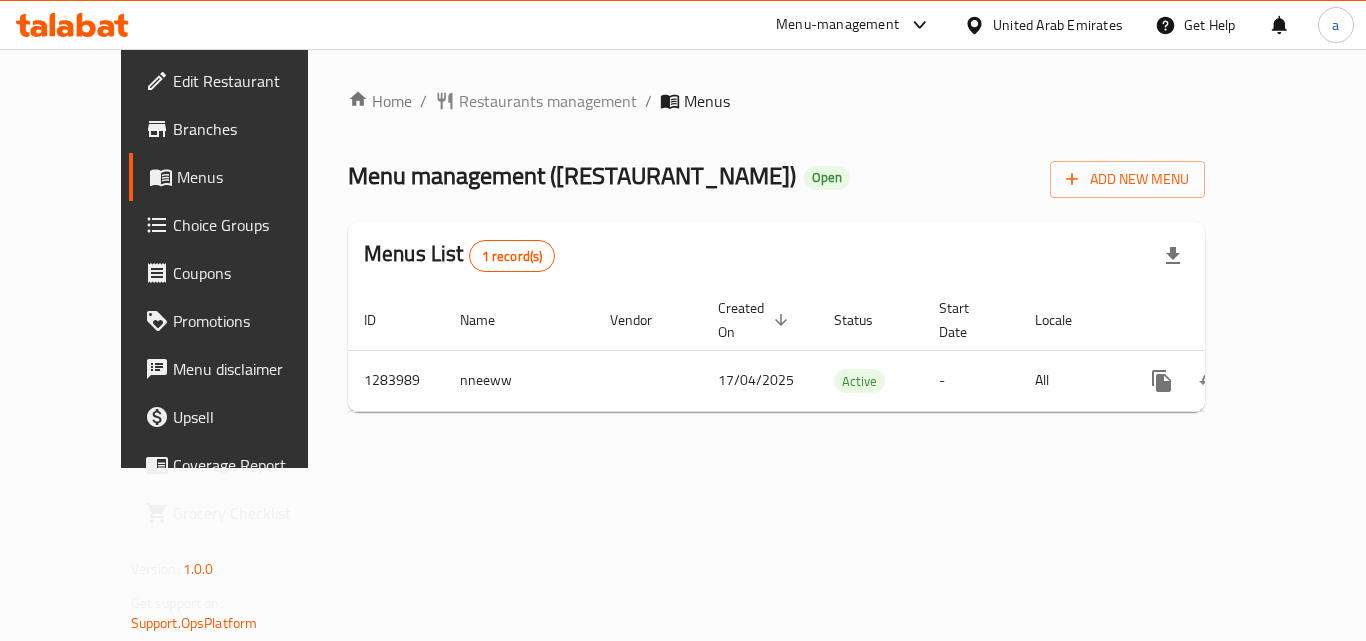 click on "Home / Restaurants management / Menus Menu management ( [RESTAURANT_NAME] )  Open Add New Menu Menus List   1 record(s) ID Name Vendor Created On sorted descending Status Start Date Locale Actions 1283989 nneeww 17/04/2025 Active - All" at bounding box center [776, 258] 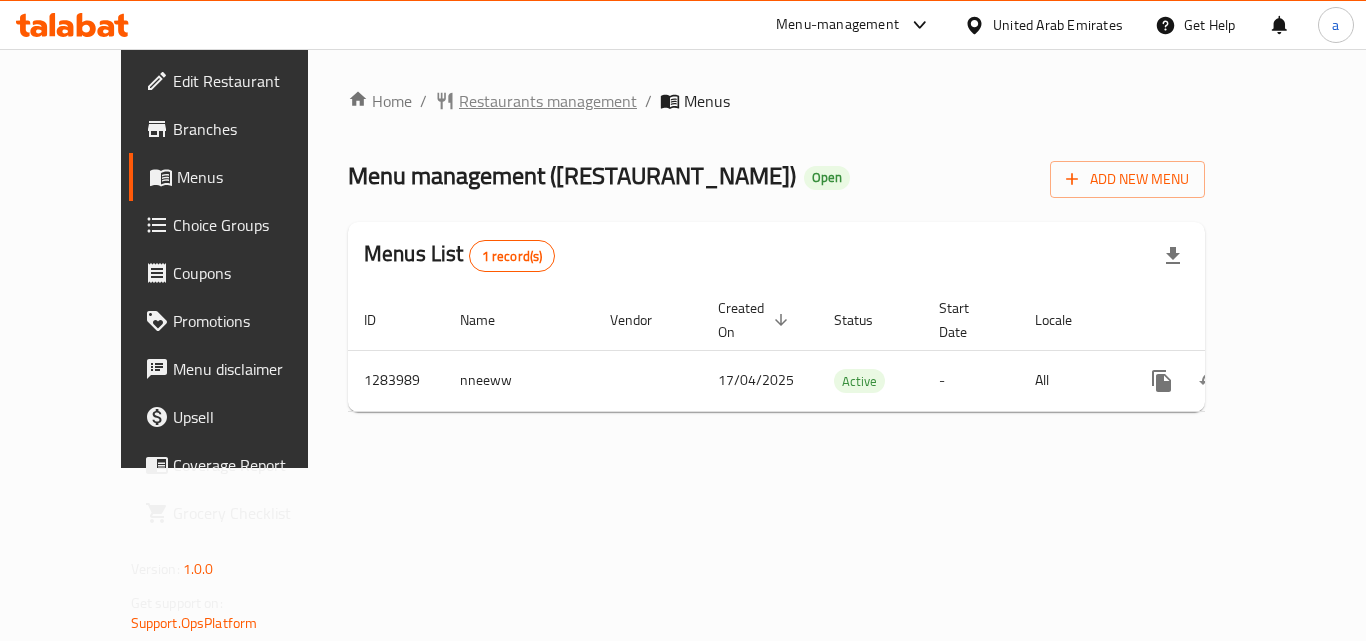 click on "Restaurants management" at bounding box center [548, 101] 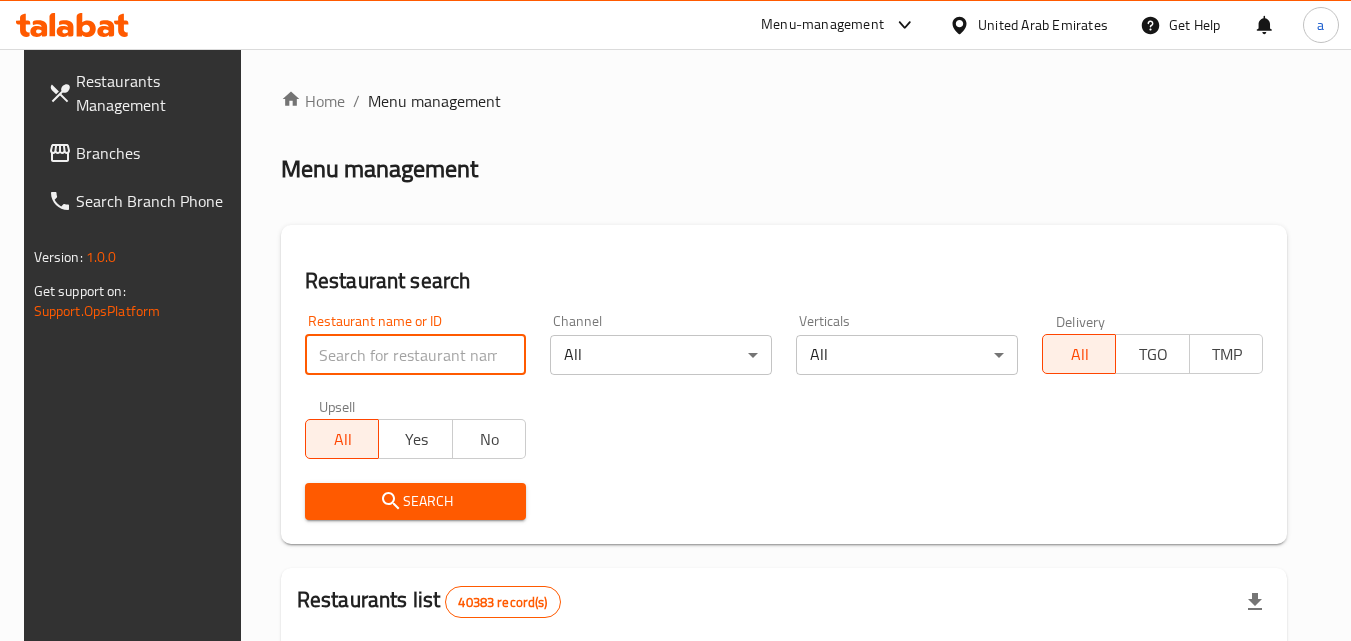 click at bounding box center (416, 355) 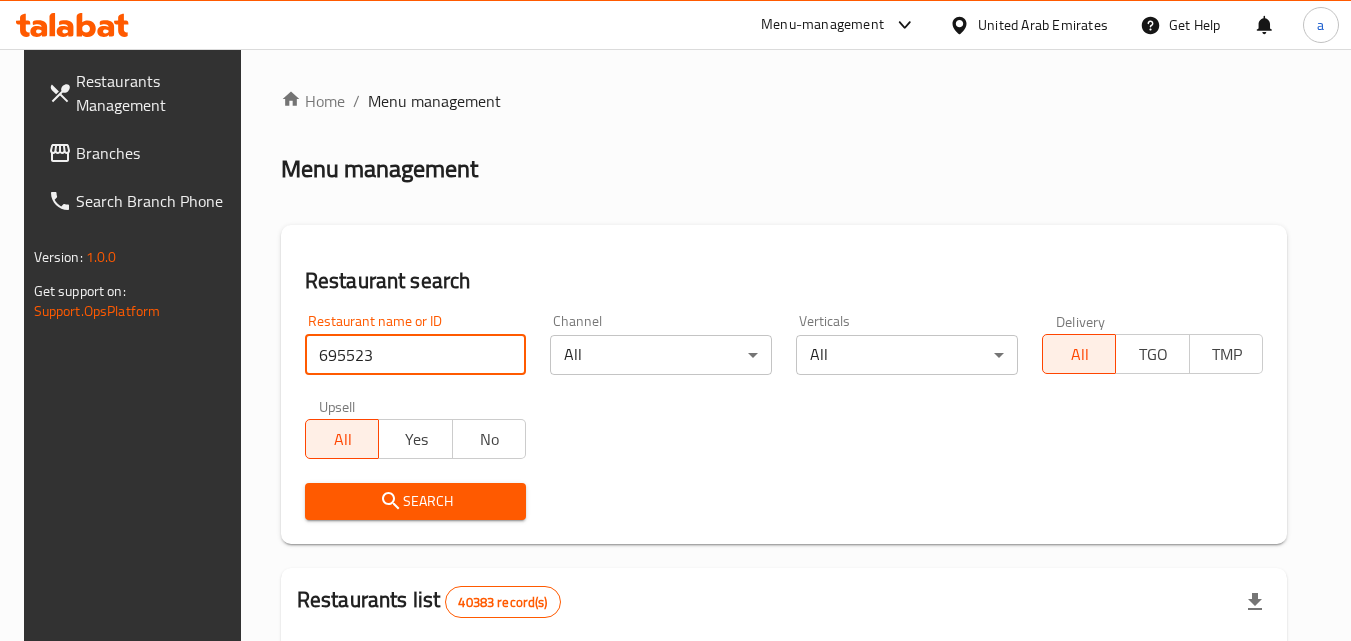 type on "695523" 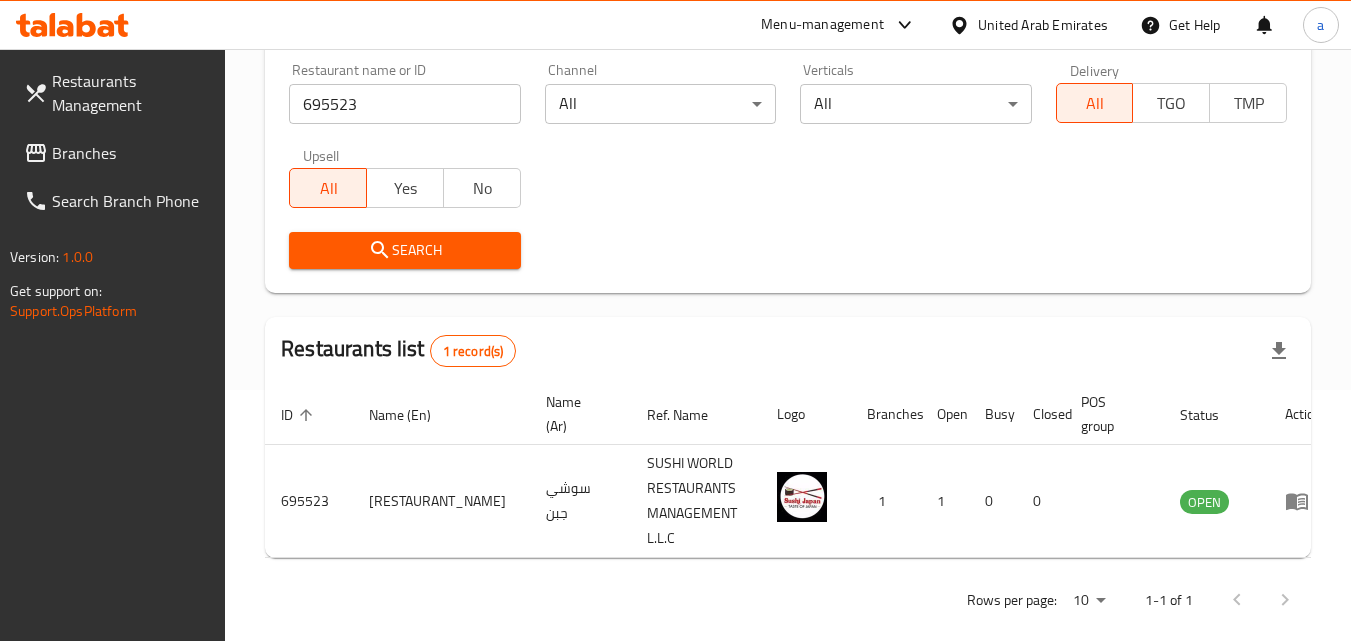 scroll, scrollTop: 235, scrollLeft: 0, axis: vertical 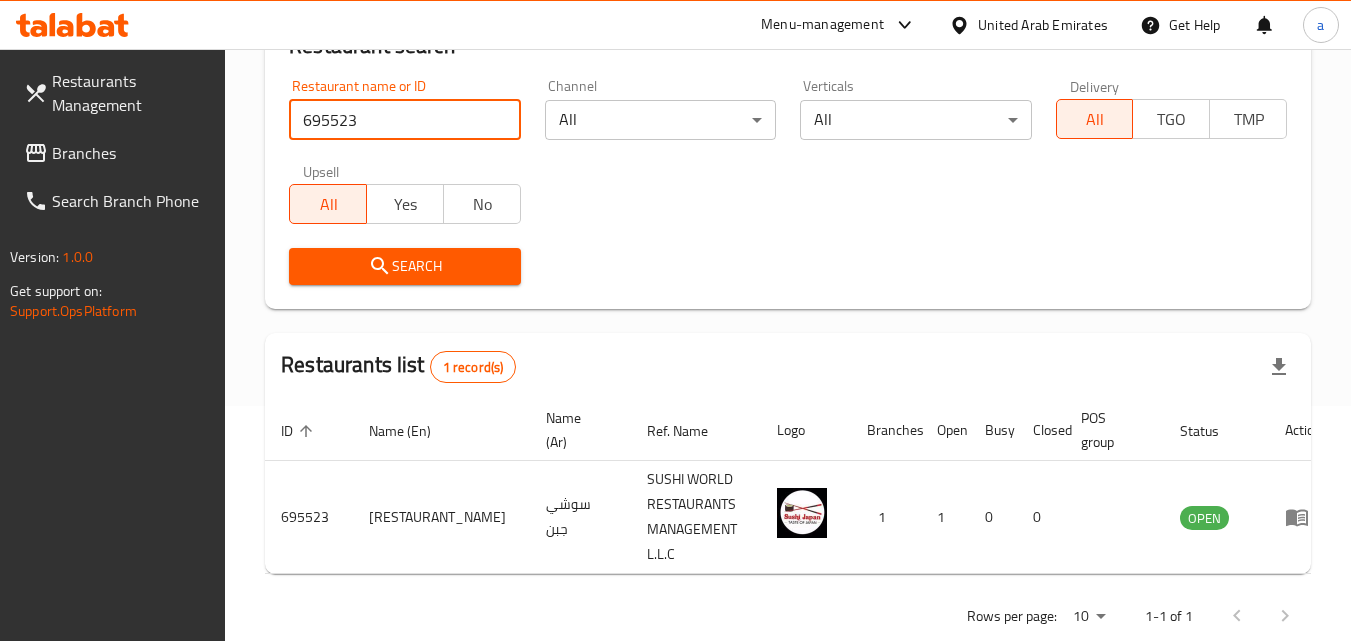 click 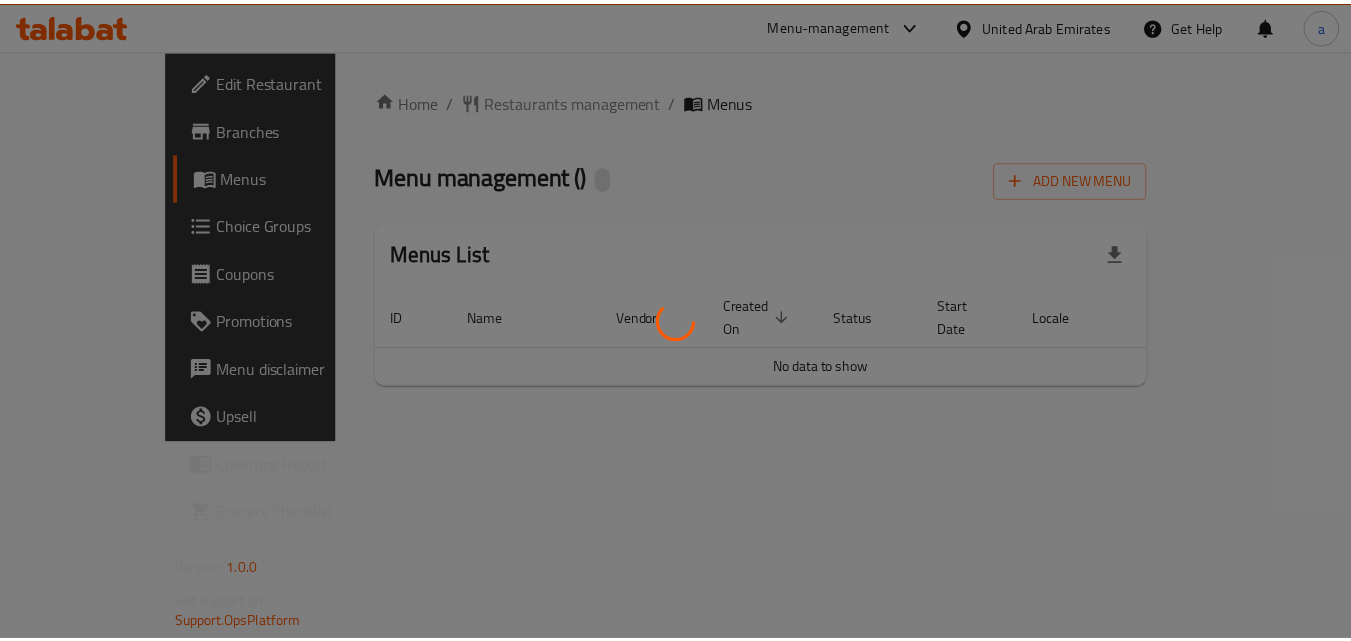 scroll, scrollTop: 0, scrollLeft: 0, axis: both 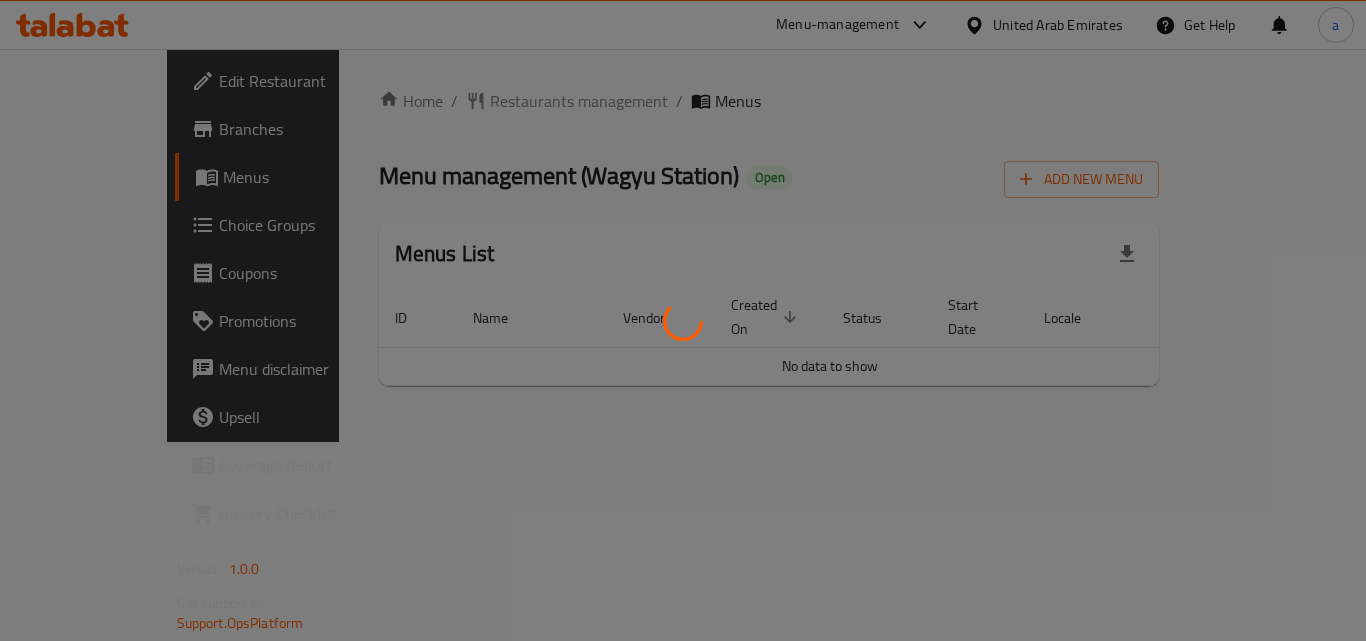 click at bounding box center [683, 320] 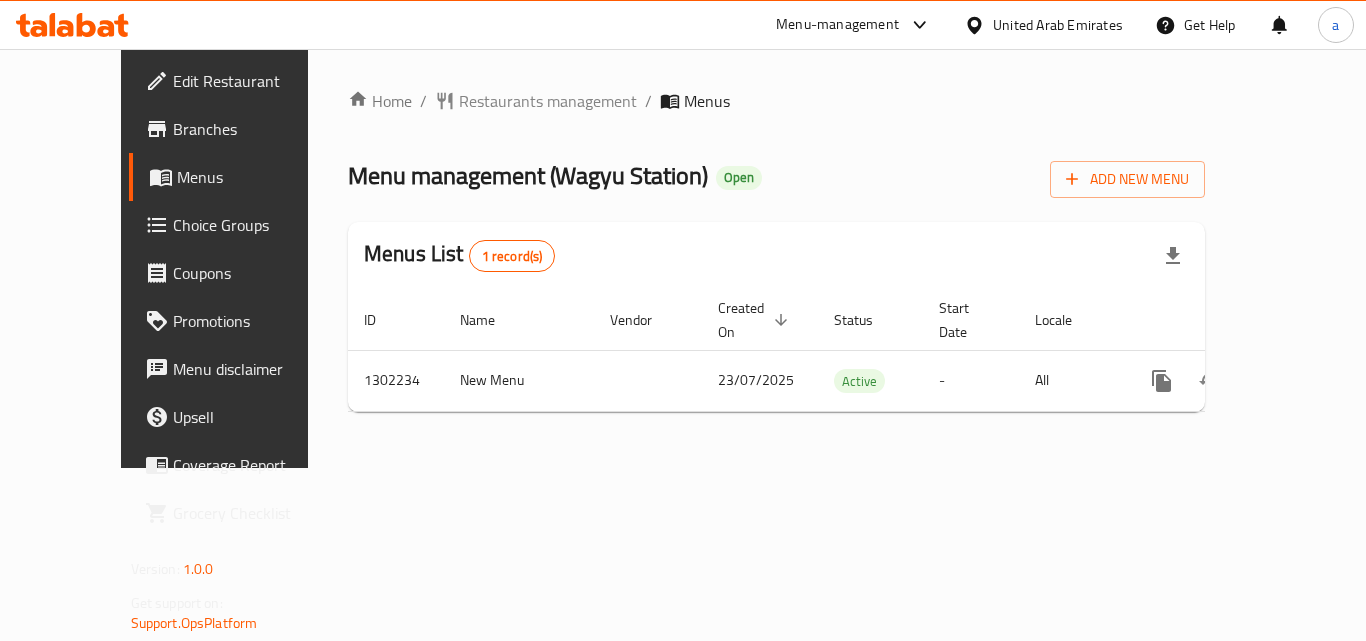 click on "Restaurants management" at bounding box center (548, 101) 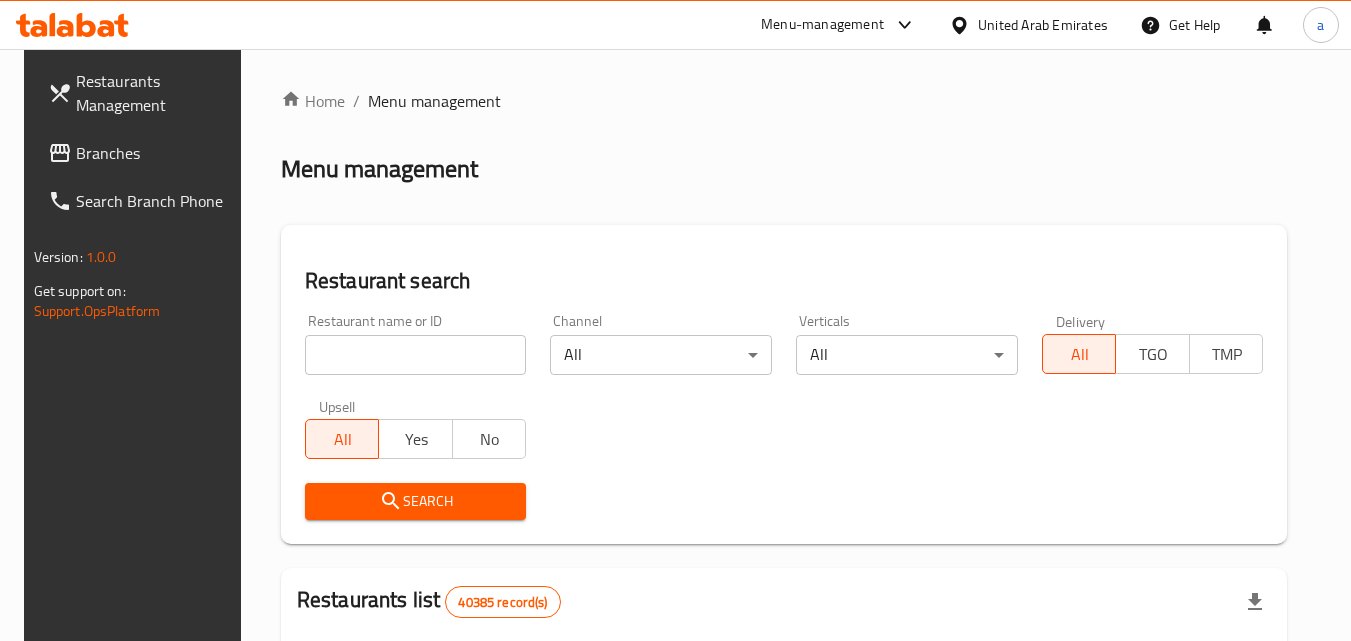click at bounding box center (416, 355) 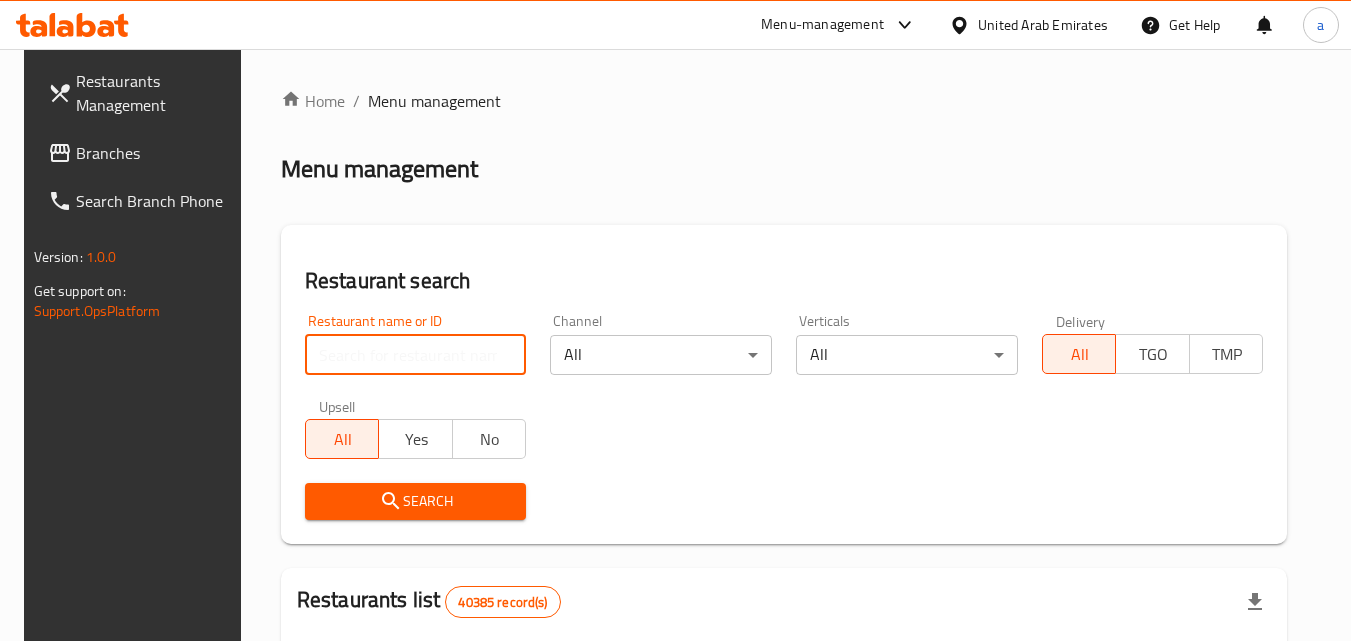 paste on "702333" 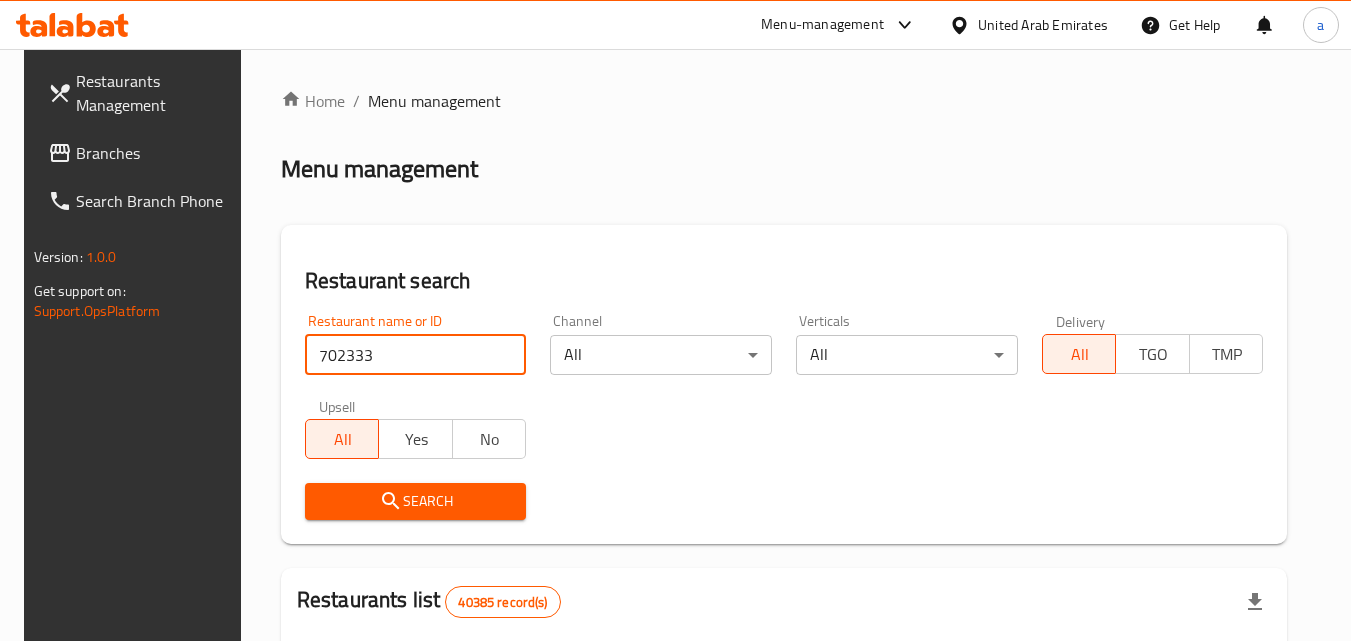type on "702333" 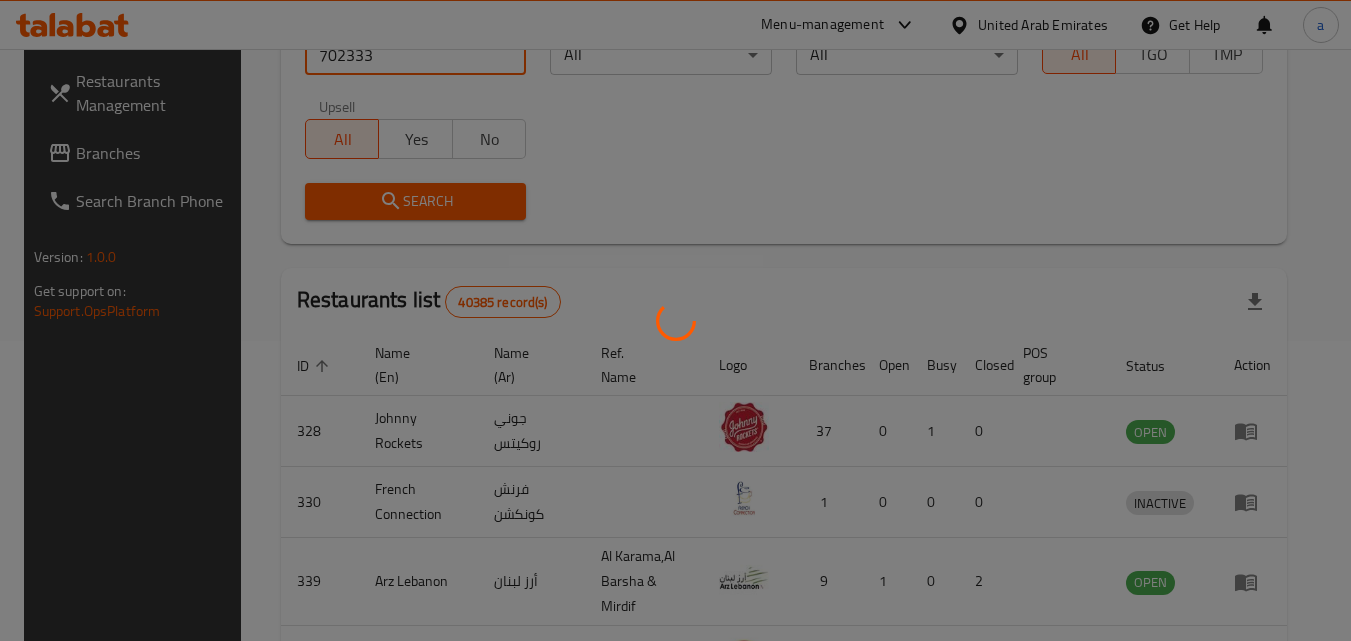 scroll, scrollTop: 234, scrollLeft: 0, axis: vertical 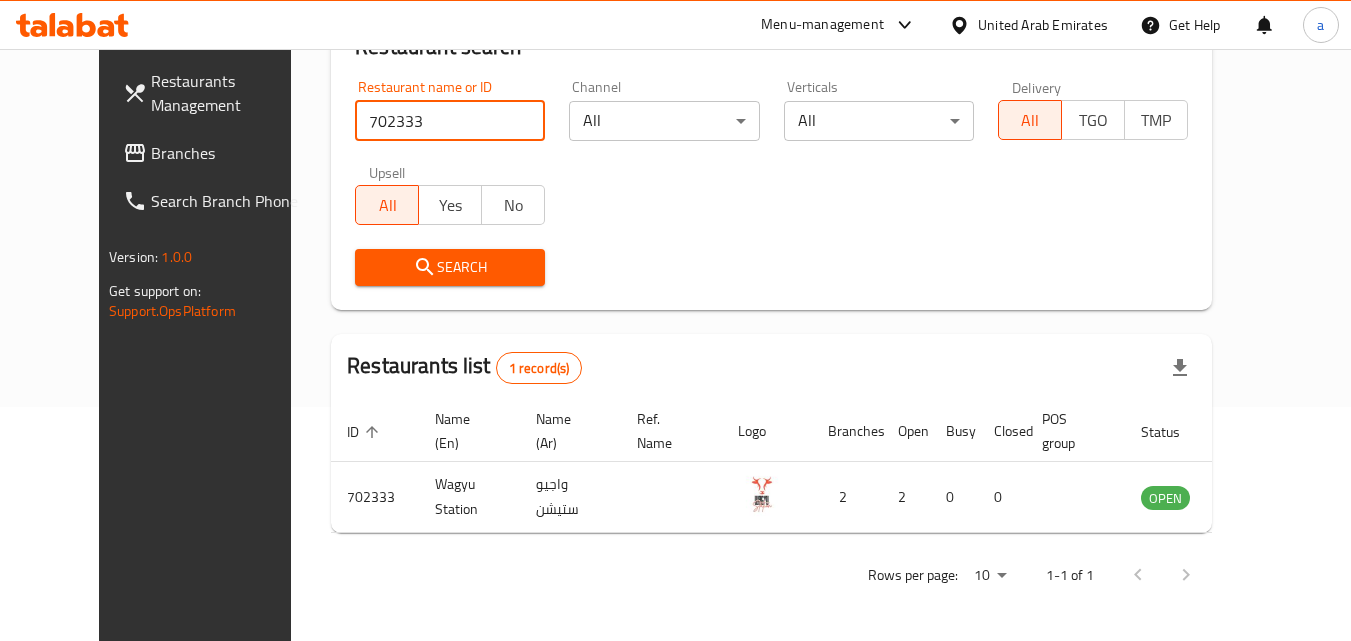 click on "Branches" at bounding box center [230, 153] 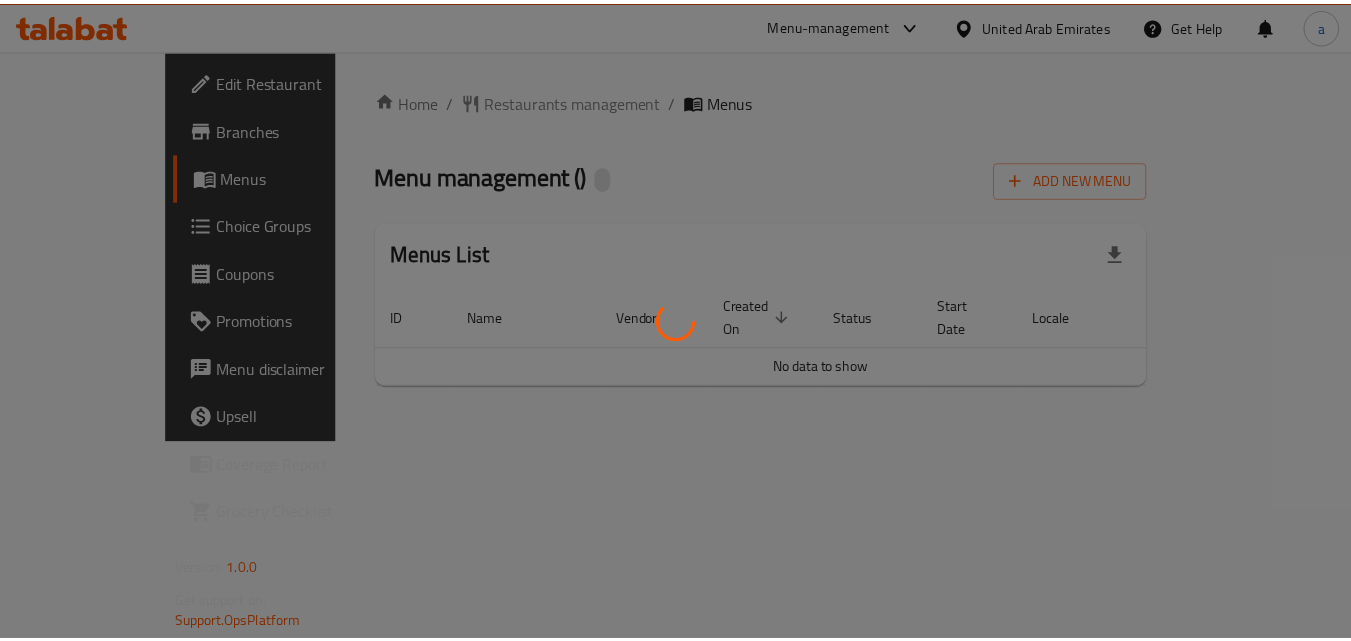 scroll, scrollTop: 0, scrollLeft: 0, axis: both 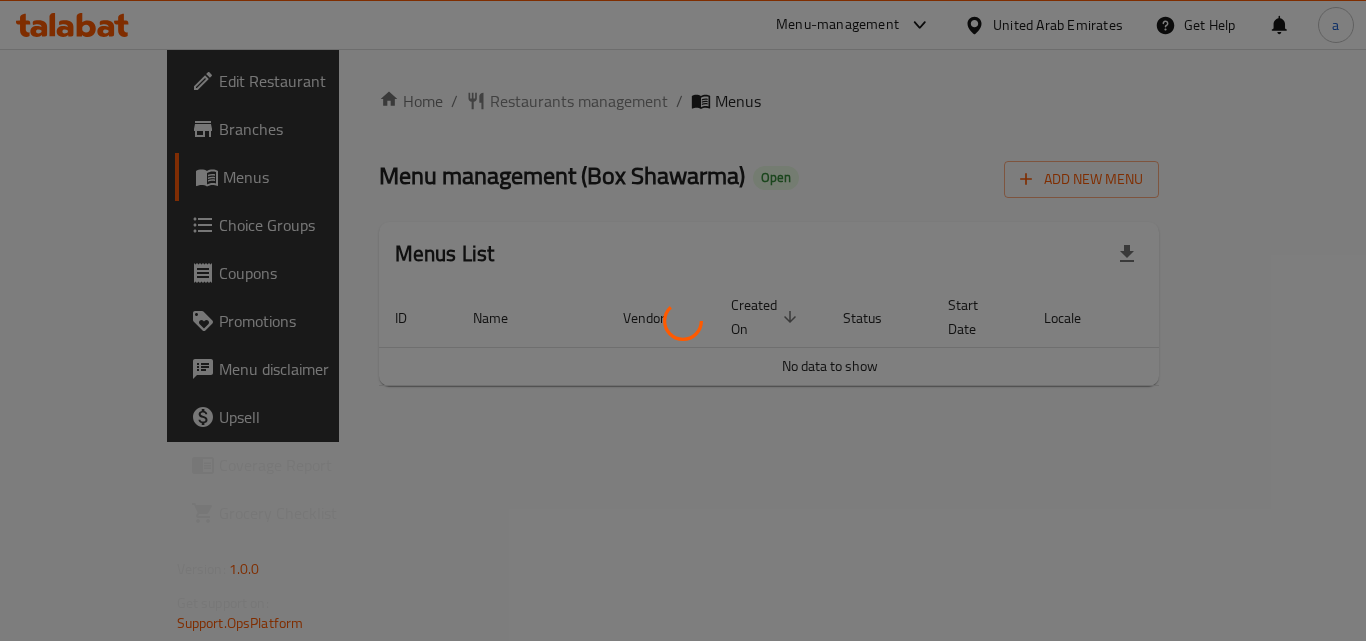 click at bounding box center (683, 320) 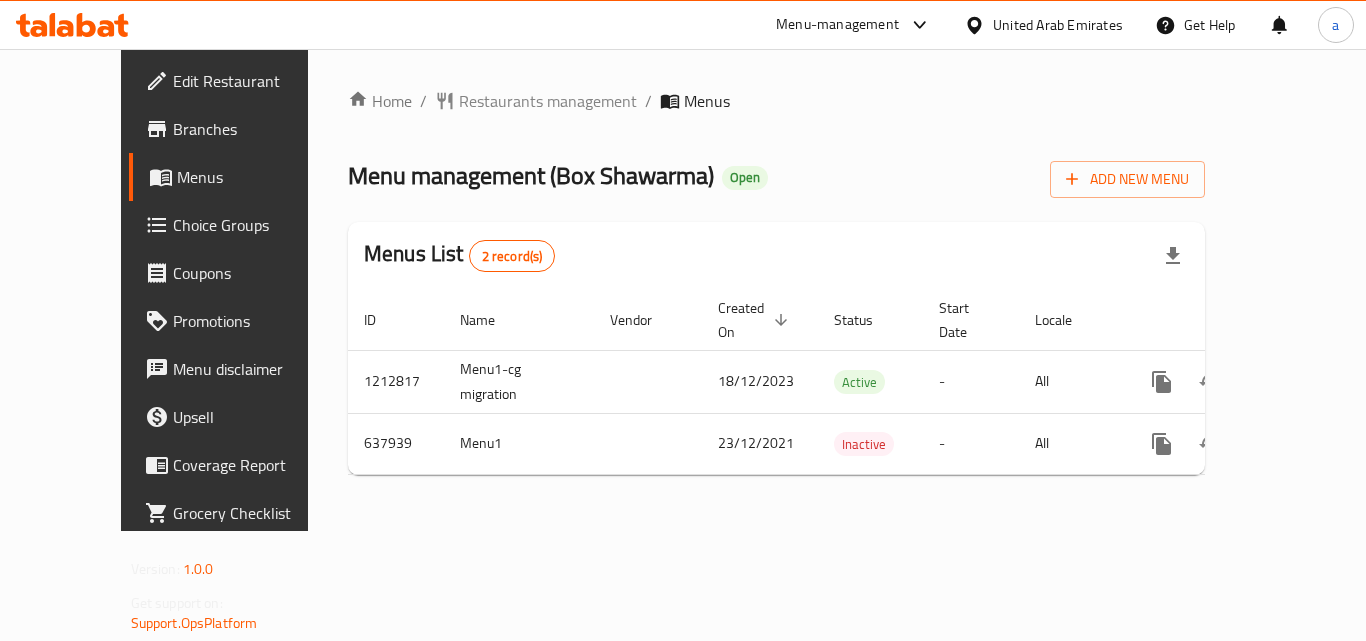 click on "Restaurants management" at bounding box center (548, 101) 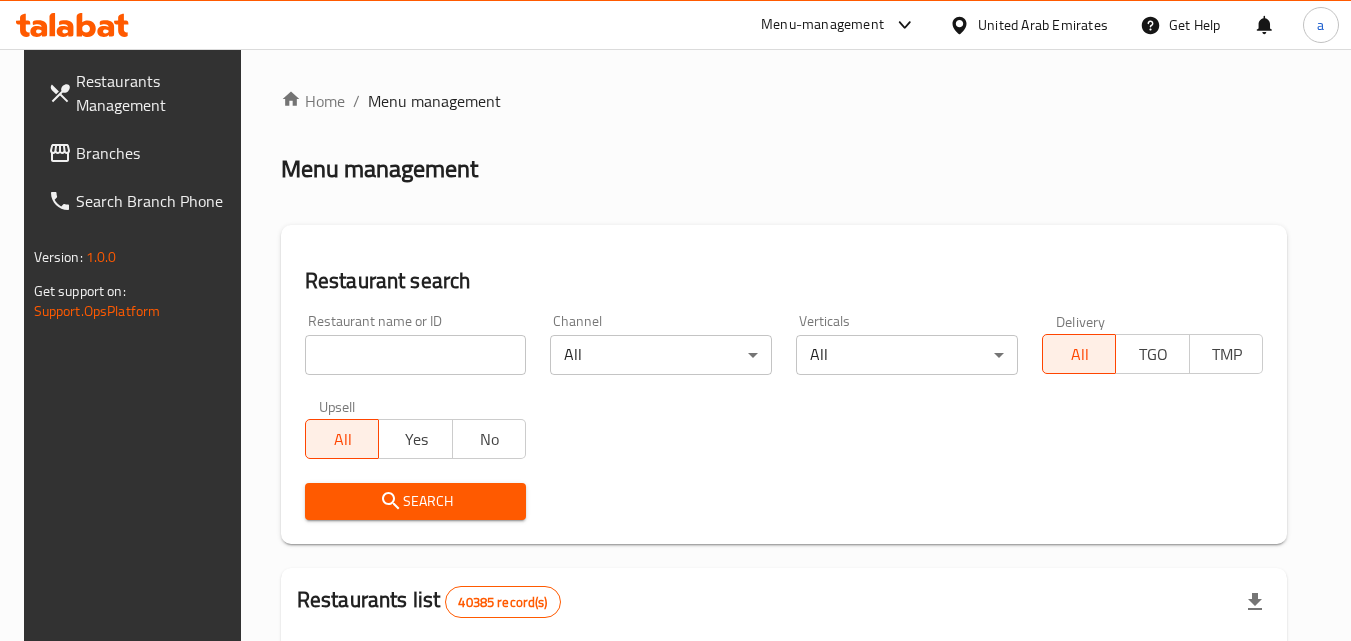 click at bounding box center (416, 355) 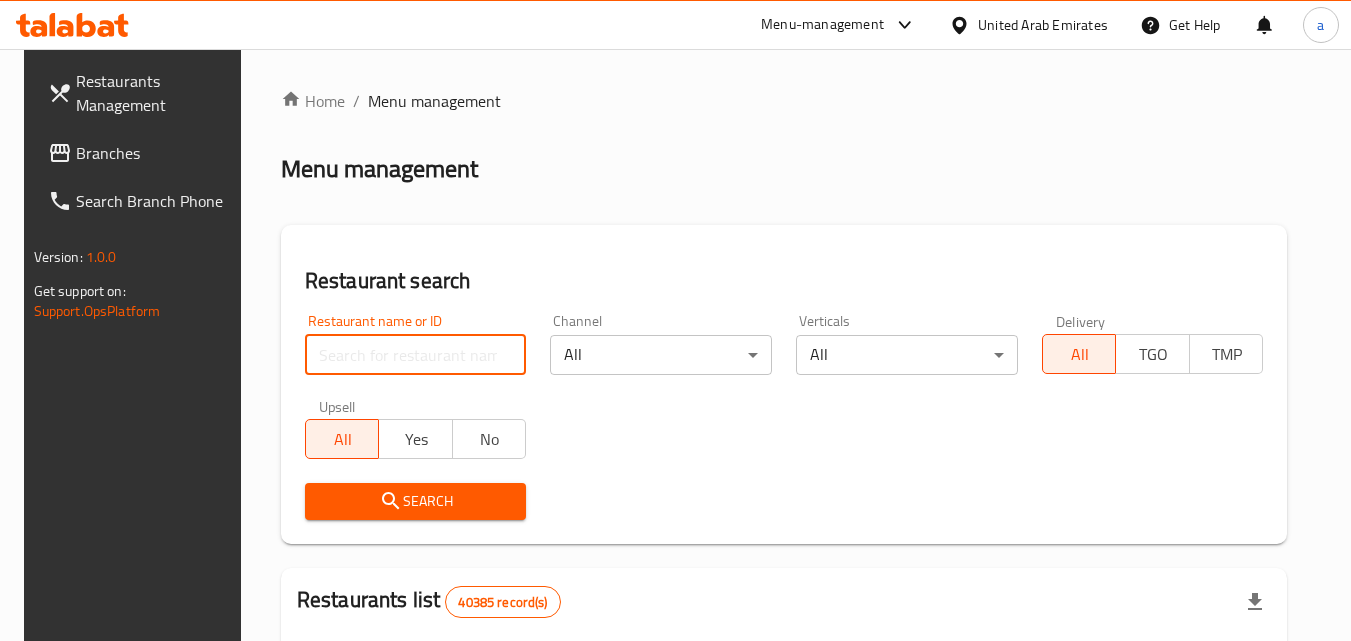 paste on "640076" 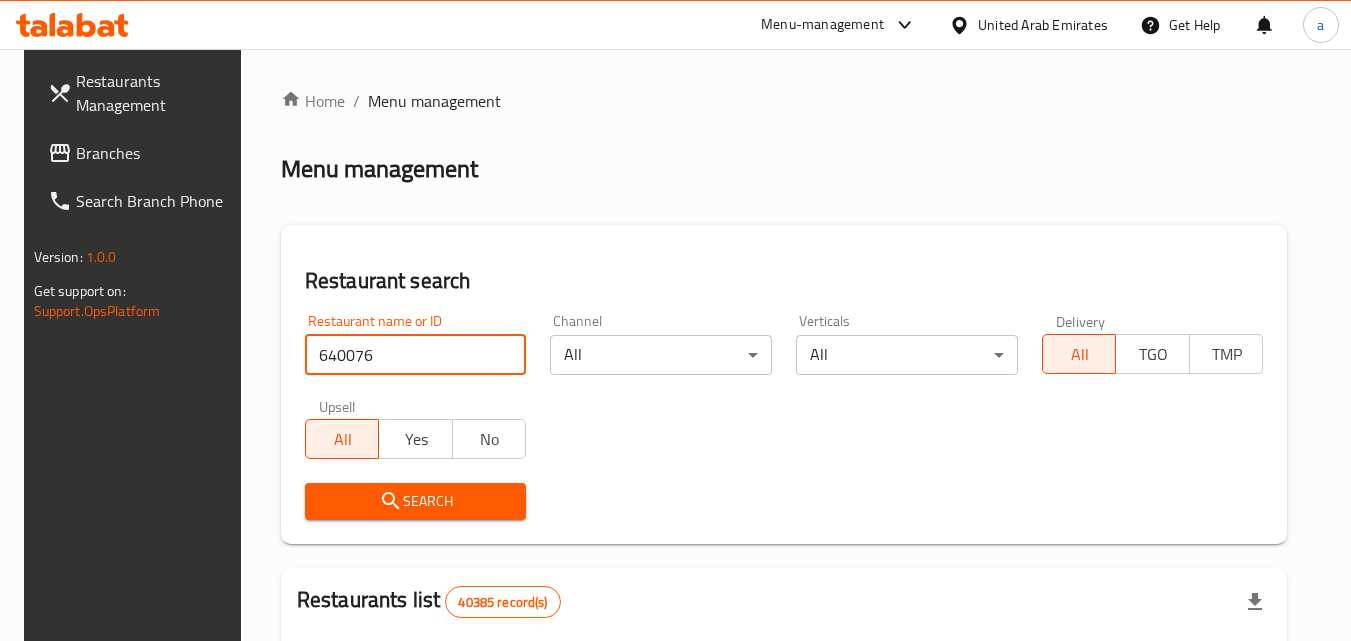 type on "640076" 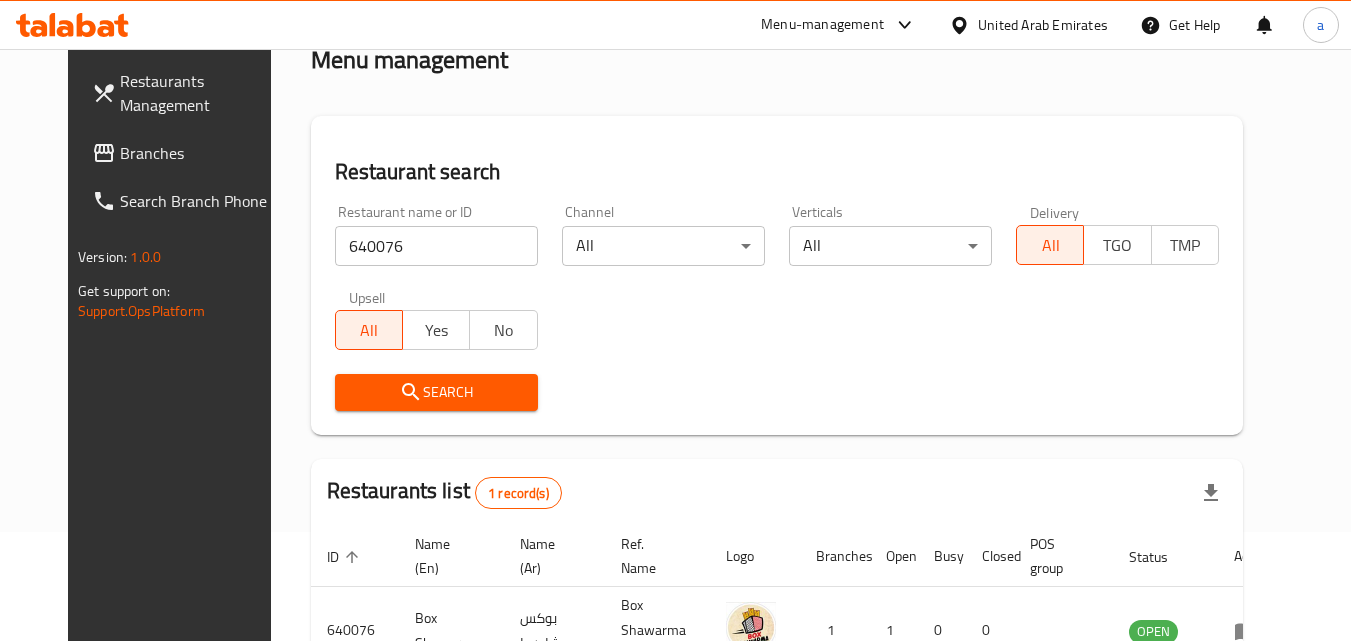 scroll, scrollTop: 234, scrollLeft: 0, axis: vertical 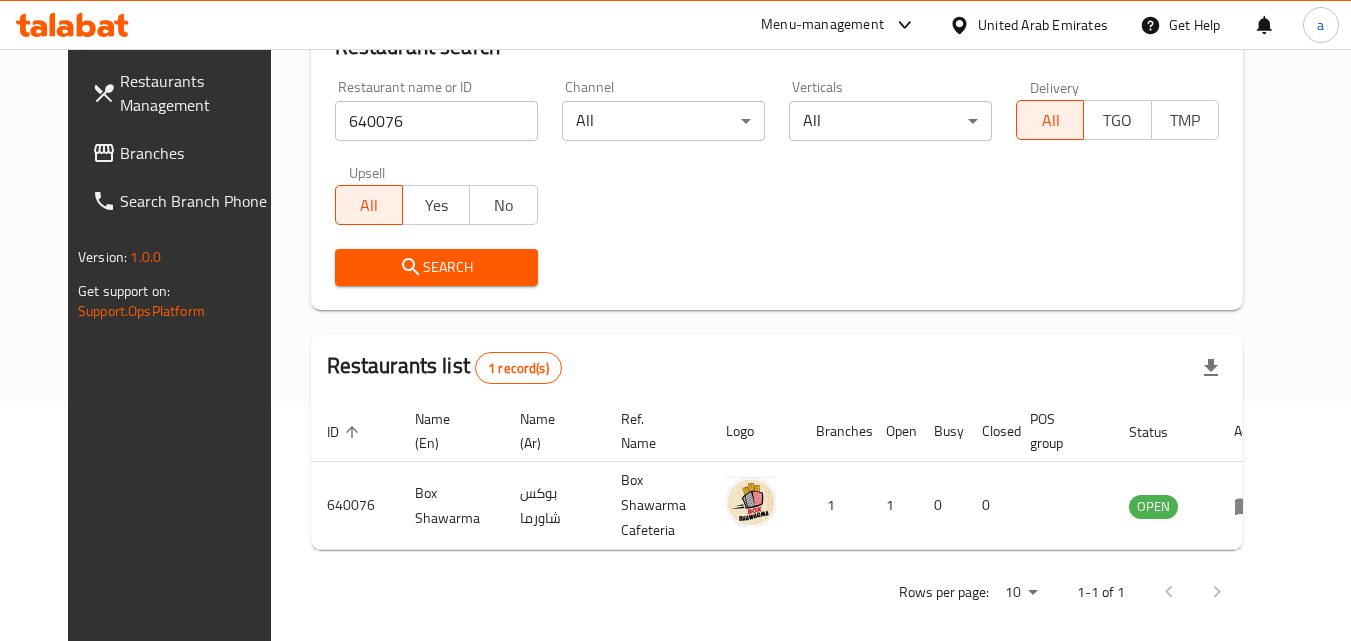 click on "Branches" at bounding box center [199, 153] 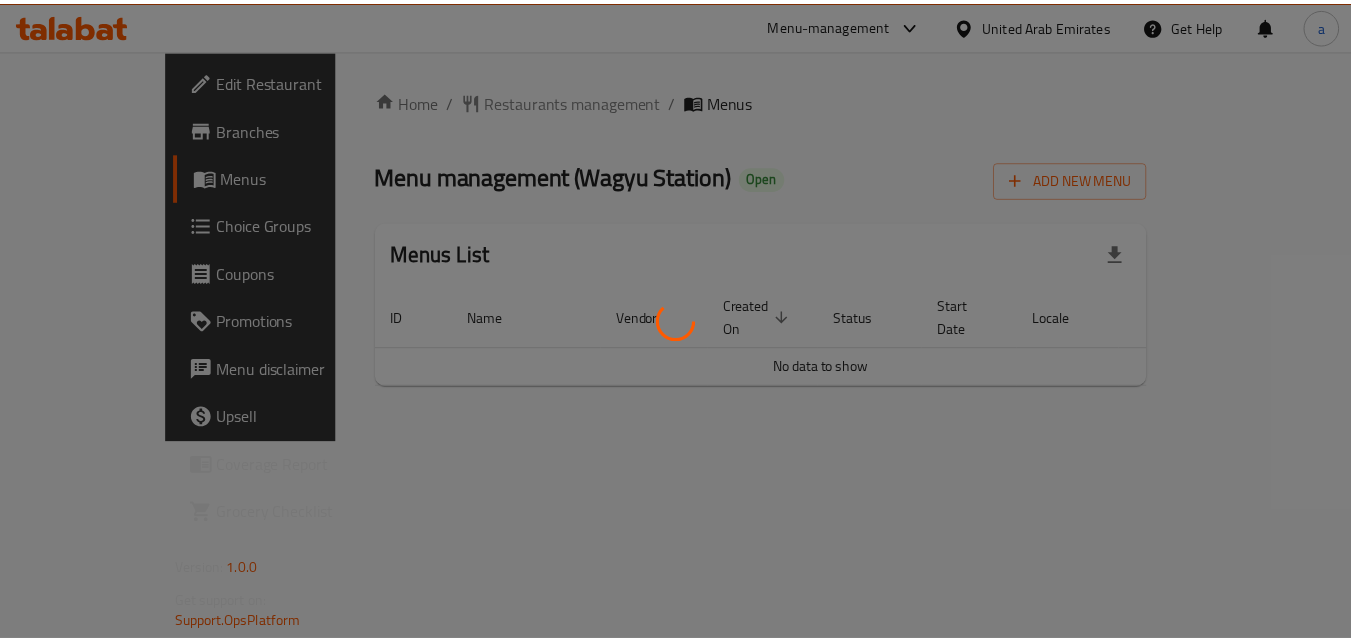 scroll, scrollTop: 0, scrollLeft: 0, axis: both 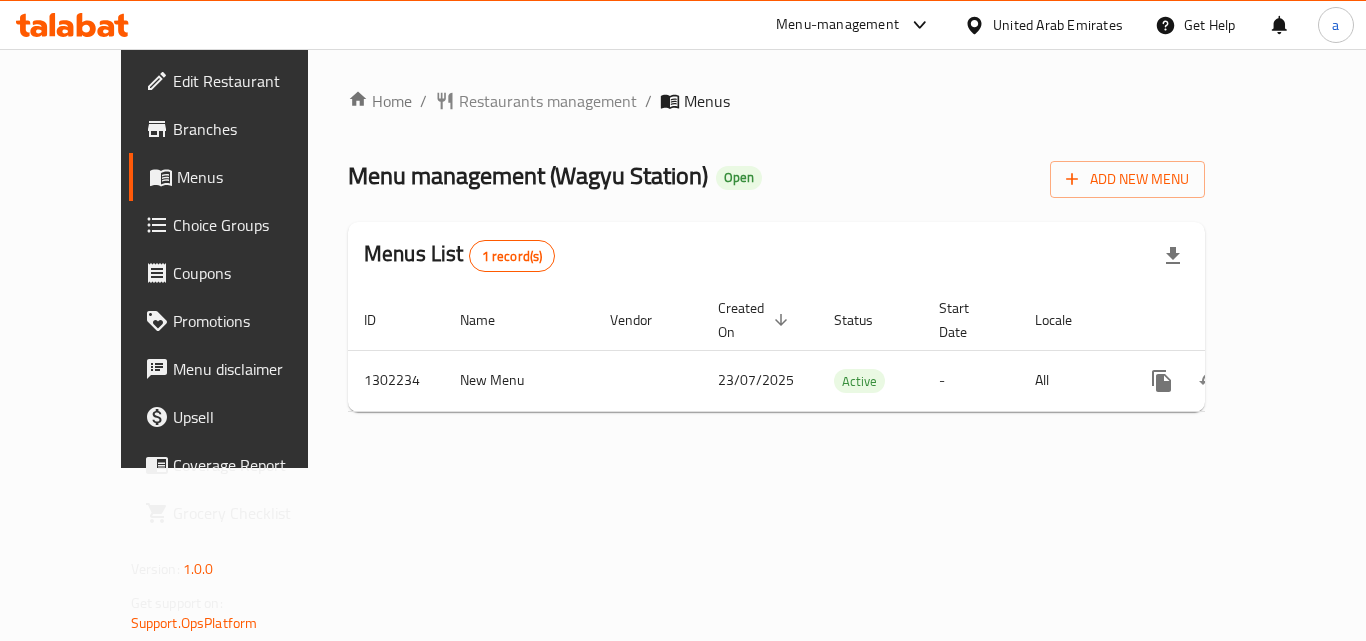 click on "Choice Groups" at bounding box center [253, 225] 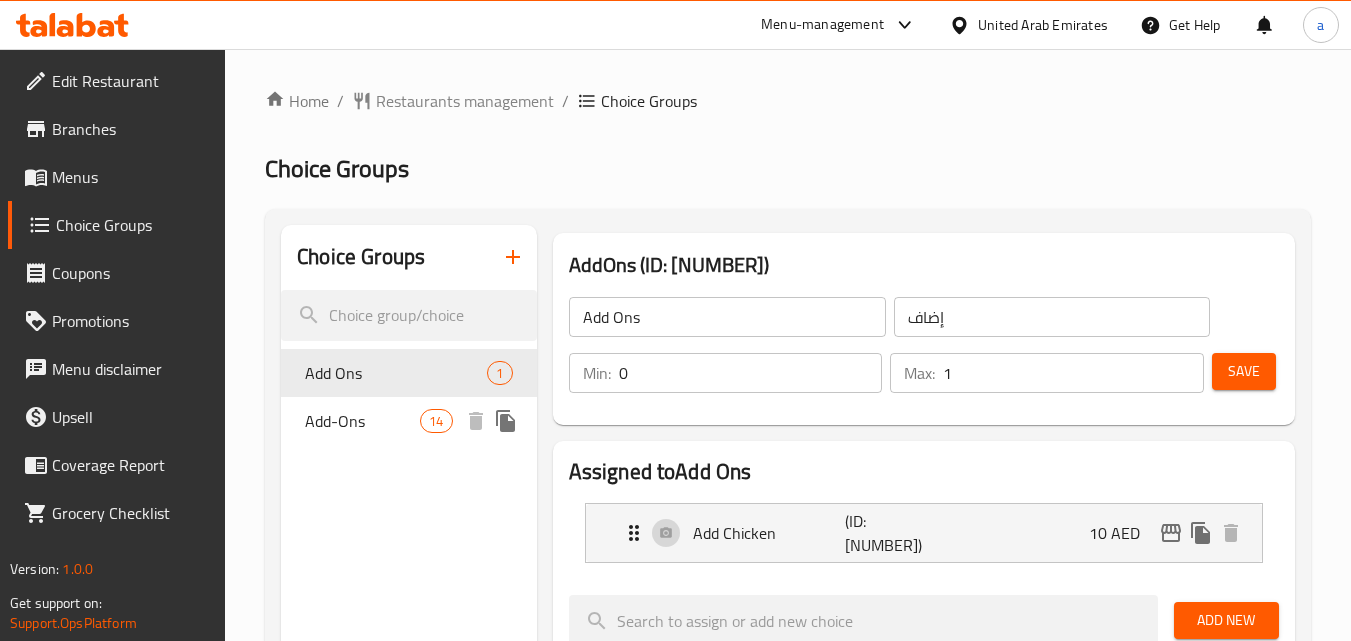 click on "Add-Ons" at bounding box center [362, 421] 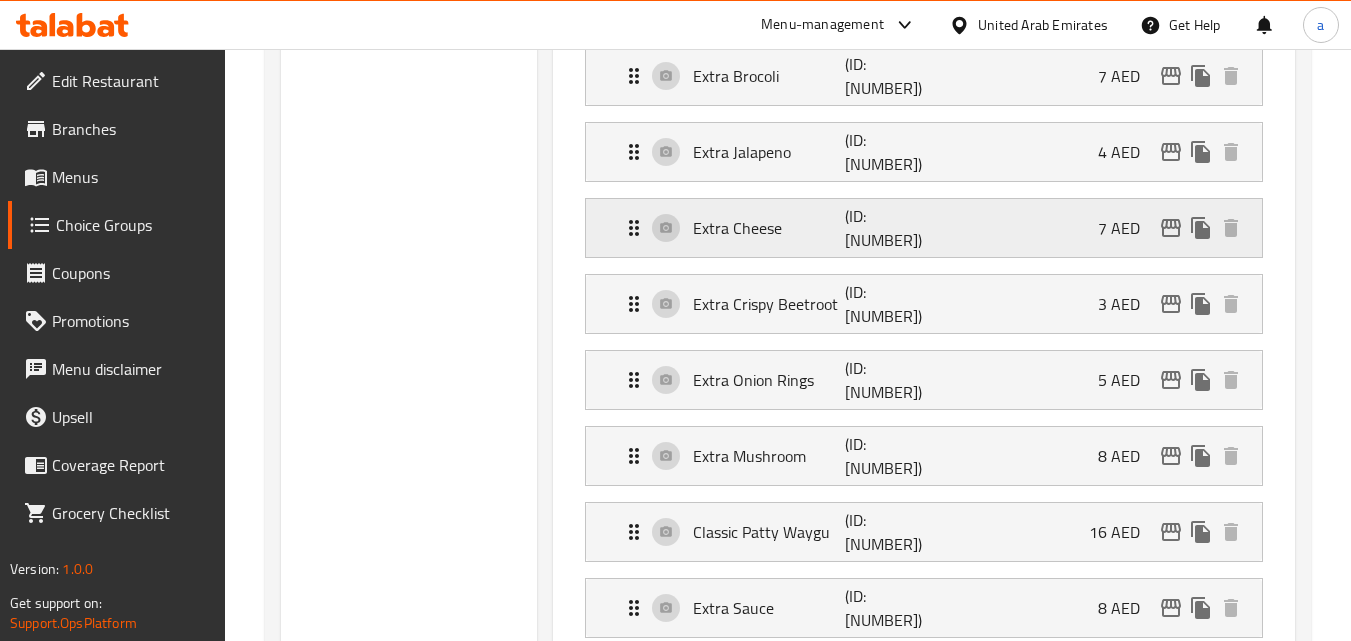 scroll, scrollTop: 700, scrollLeft: 0, axis: vertical 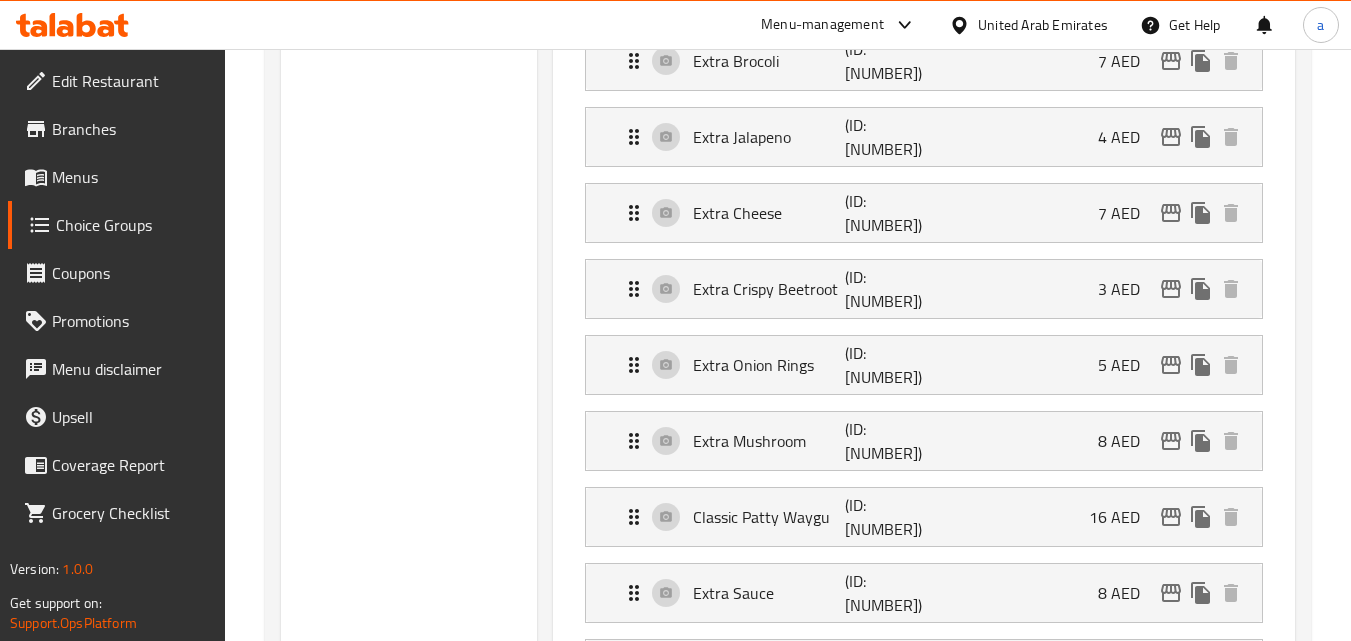 click on "United Arab Emirates" at bounding box center [1043, 25] 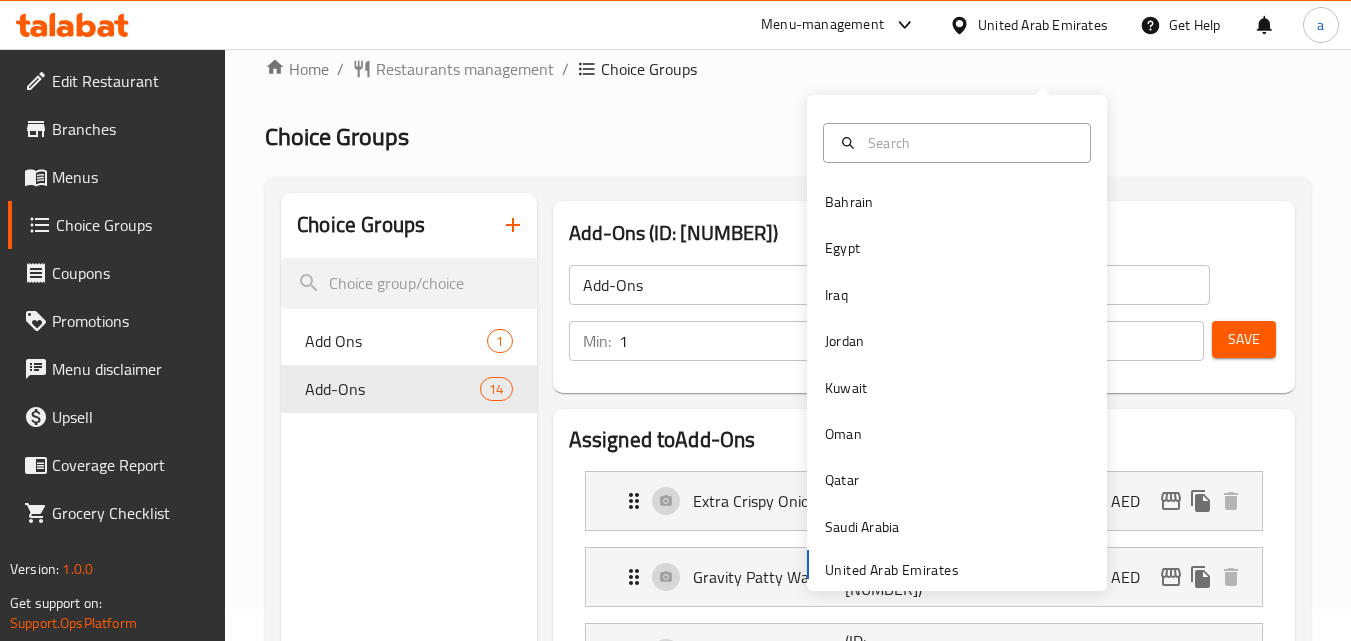 scroll, scrollTop: 0, scrollLeft: 0, axis: both 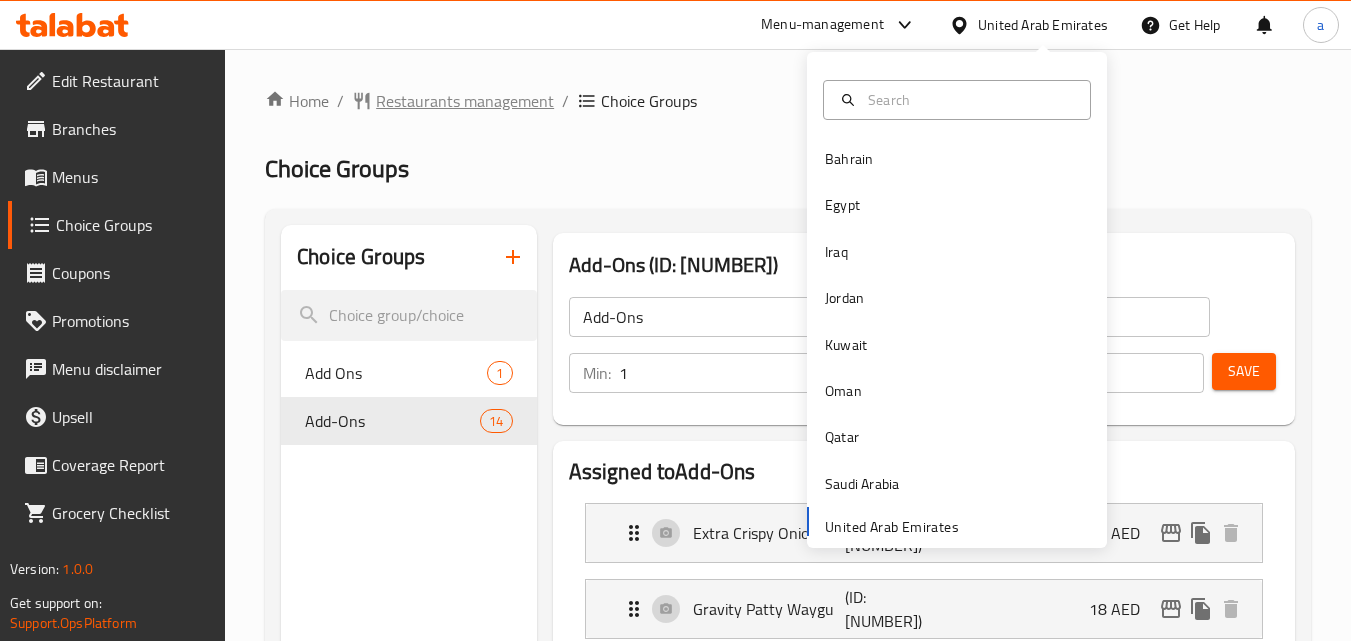 click on "Restaurants management" at bounding box center [465, 101] 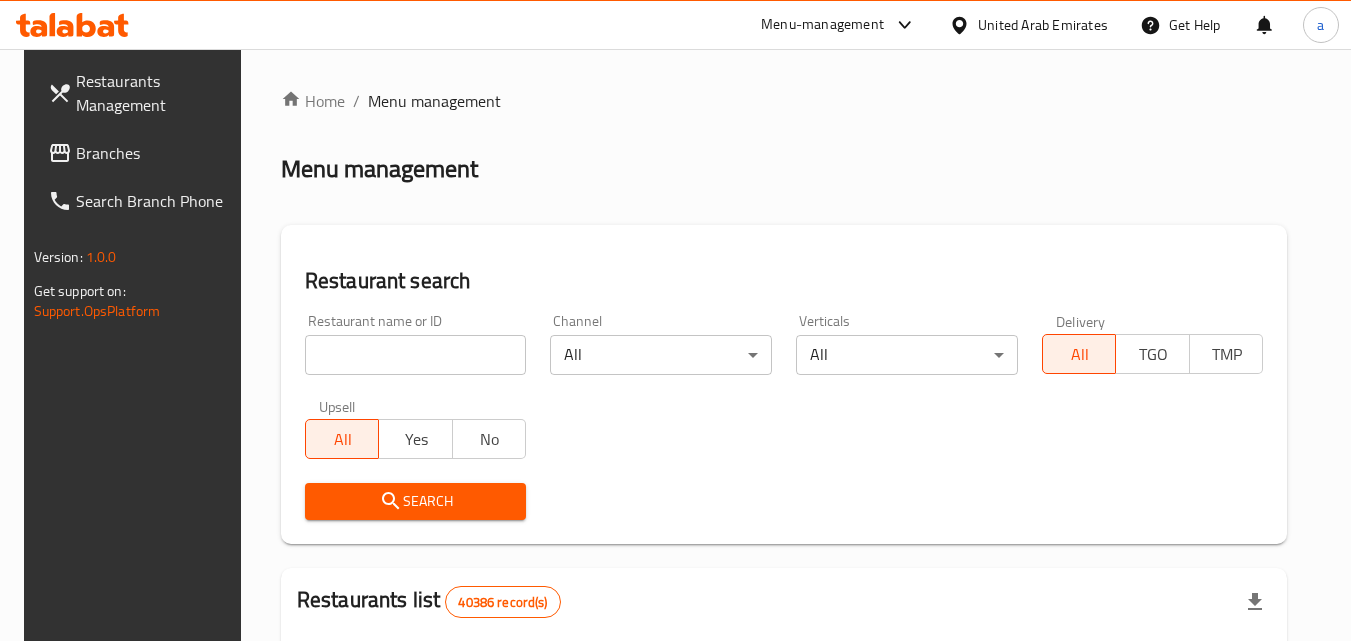click on "Branches" at bounding box center (155, 153) 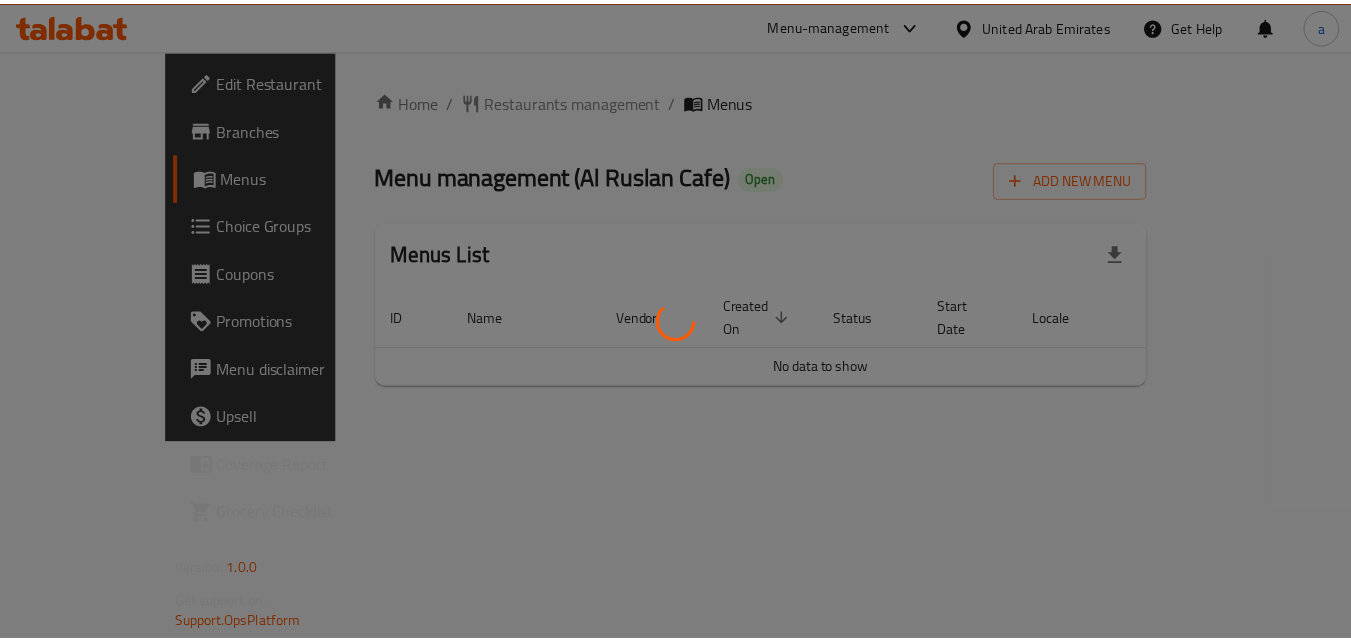 scroll, scrollTop: 0, scrollLeft: 0, axis: both 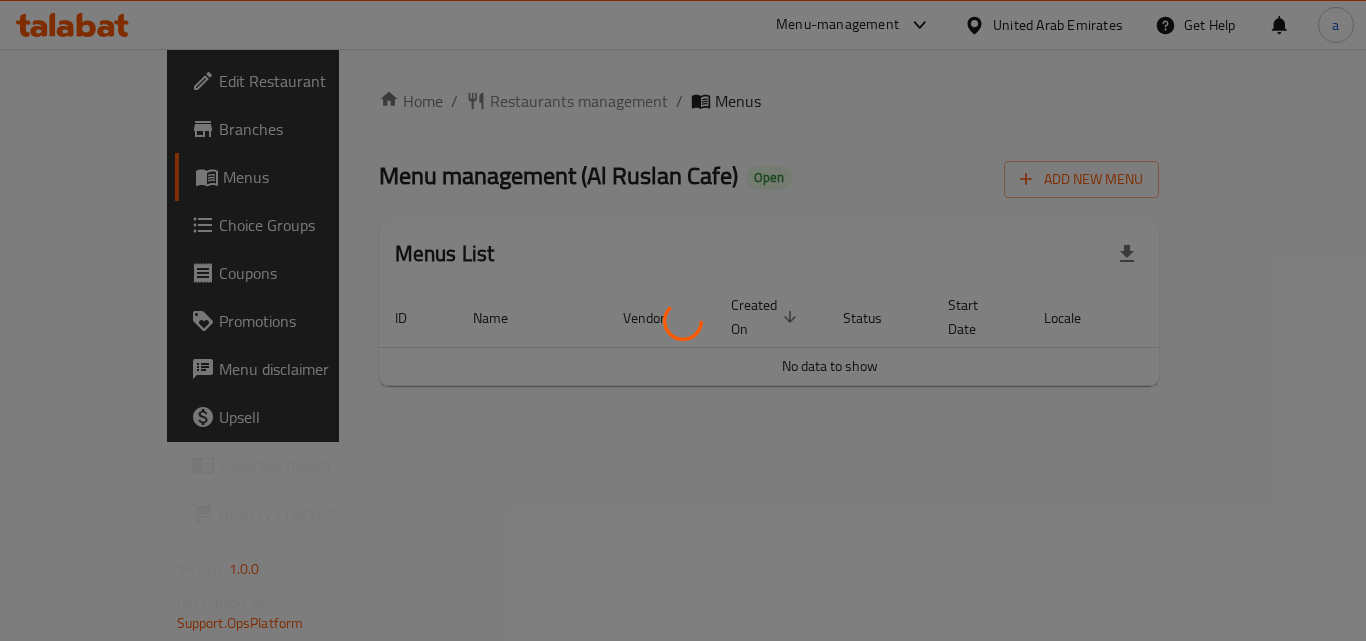 click at bounding box center [683, 320] 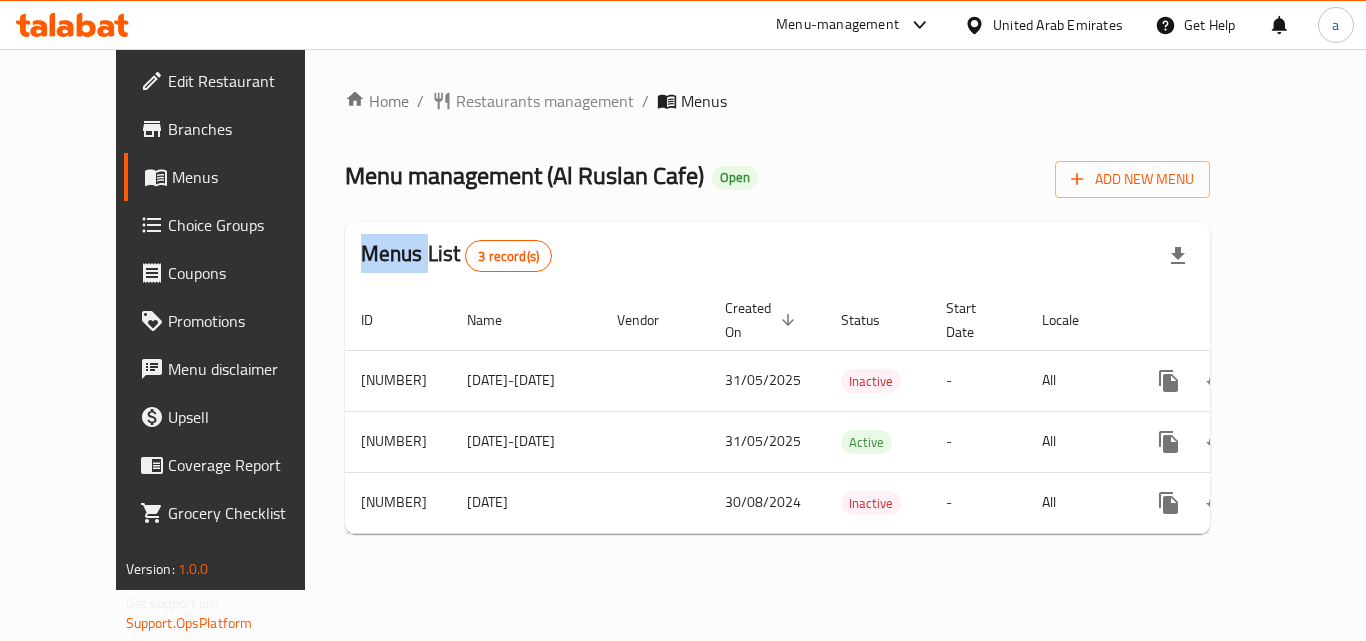 click on "Home / Restaurants management / Menus Menu management ( Al Ruslan Cafe ) Open Add New Menu Menus List 3 record(s) ID Name Vendor Created On sorted descending Status Start Date Locale Actions [NUMBER] [DATE]-[DATE] [DATE] Inactive - All [NUMBER] [DATE]-[DATE] [DATE] Active - All [NUMBER] [DATE]-[DATE] [DATE] Inactive - All" at bounding box center [778, 319] 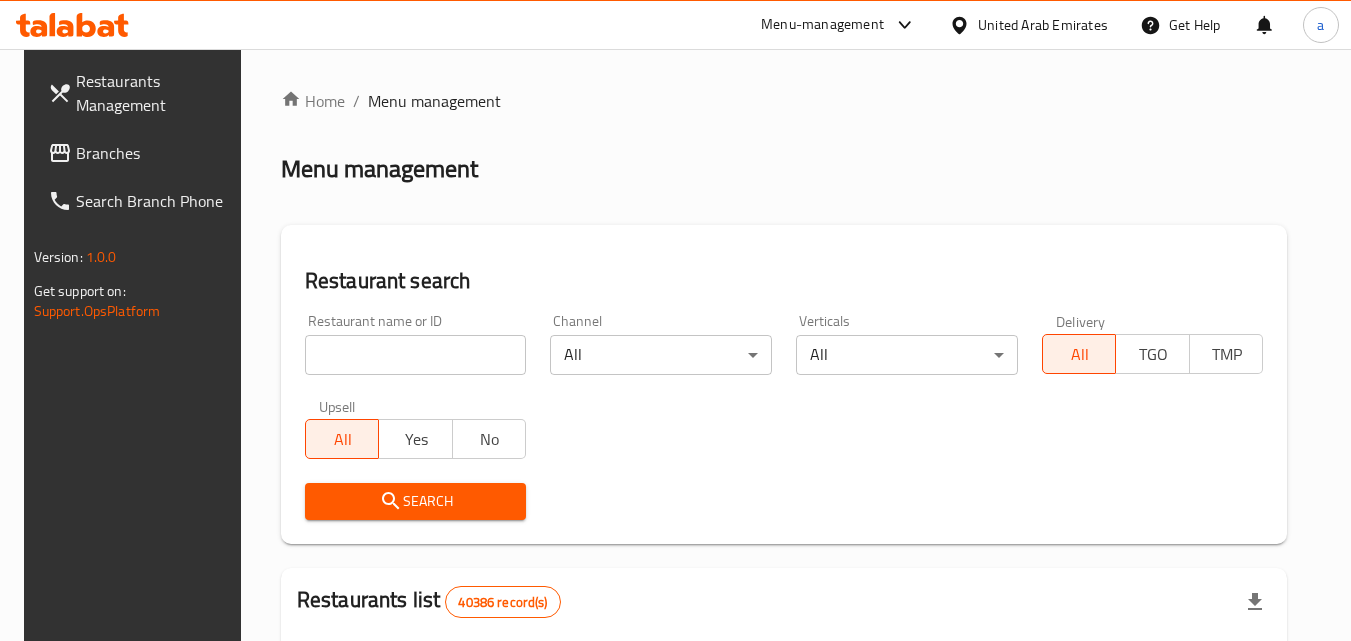 click at bounding box center [416, 355] 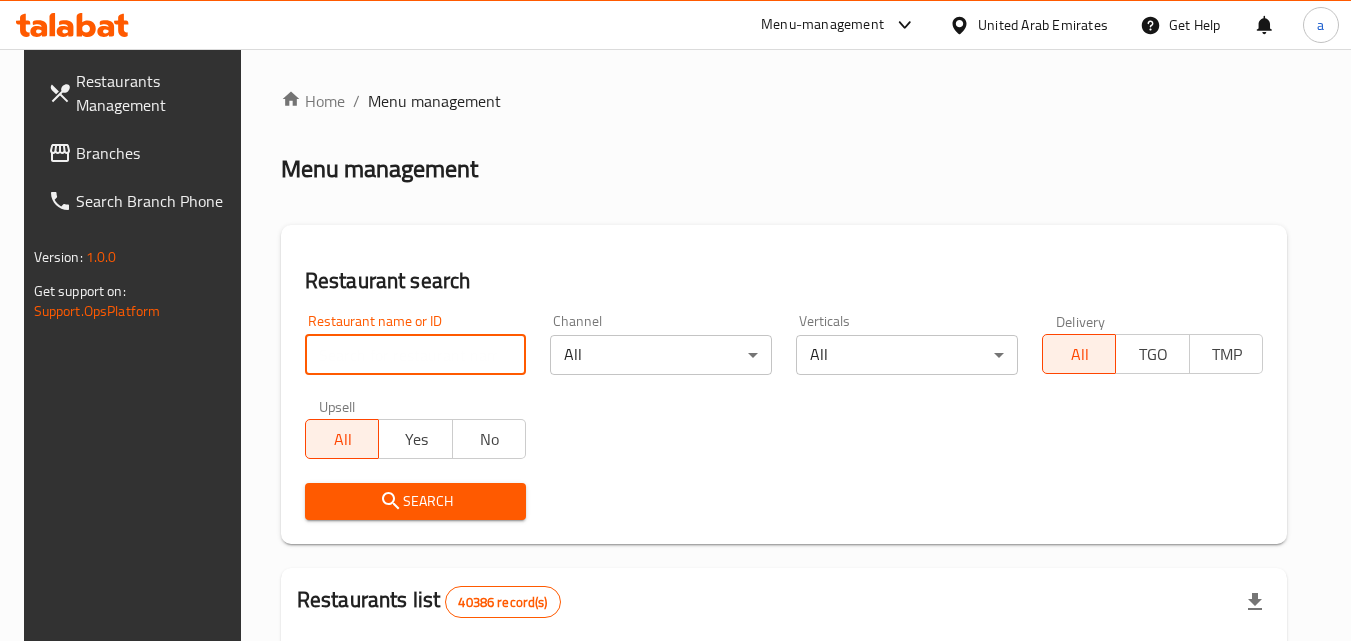 paste on "[NUMBER]" 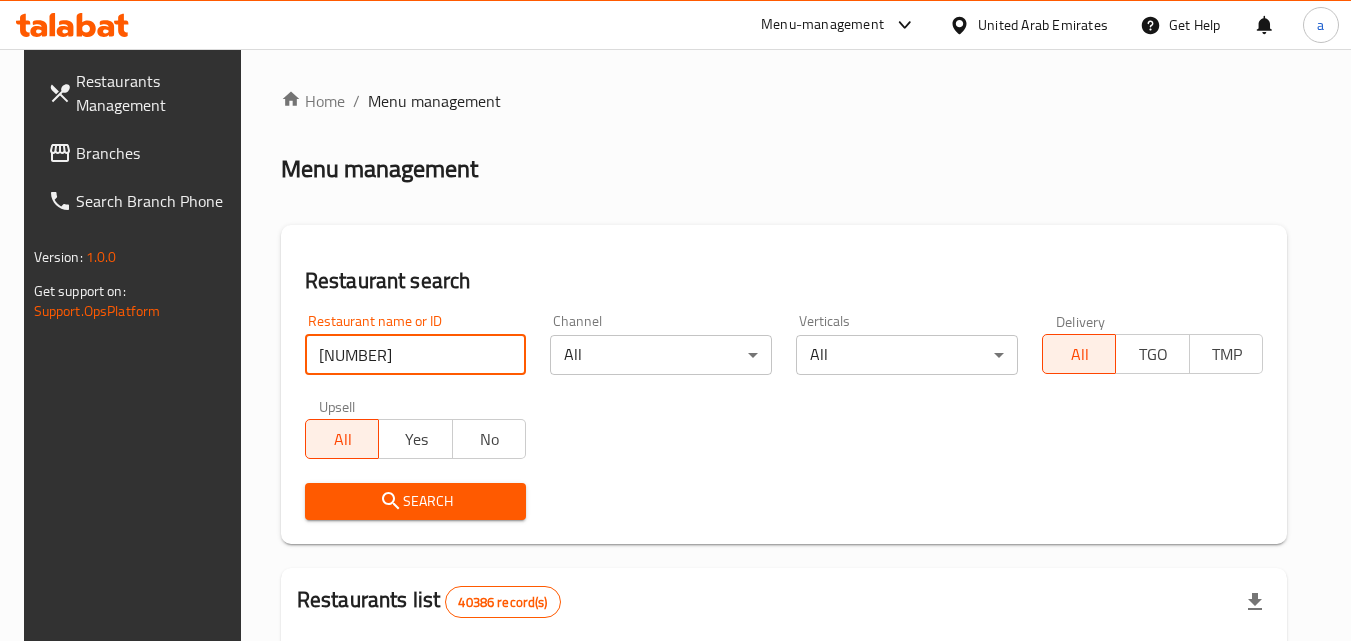 type on "[NUMBER]" 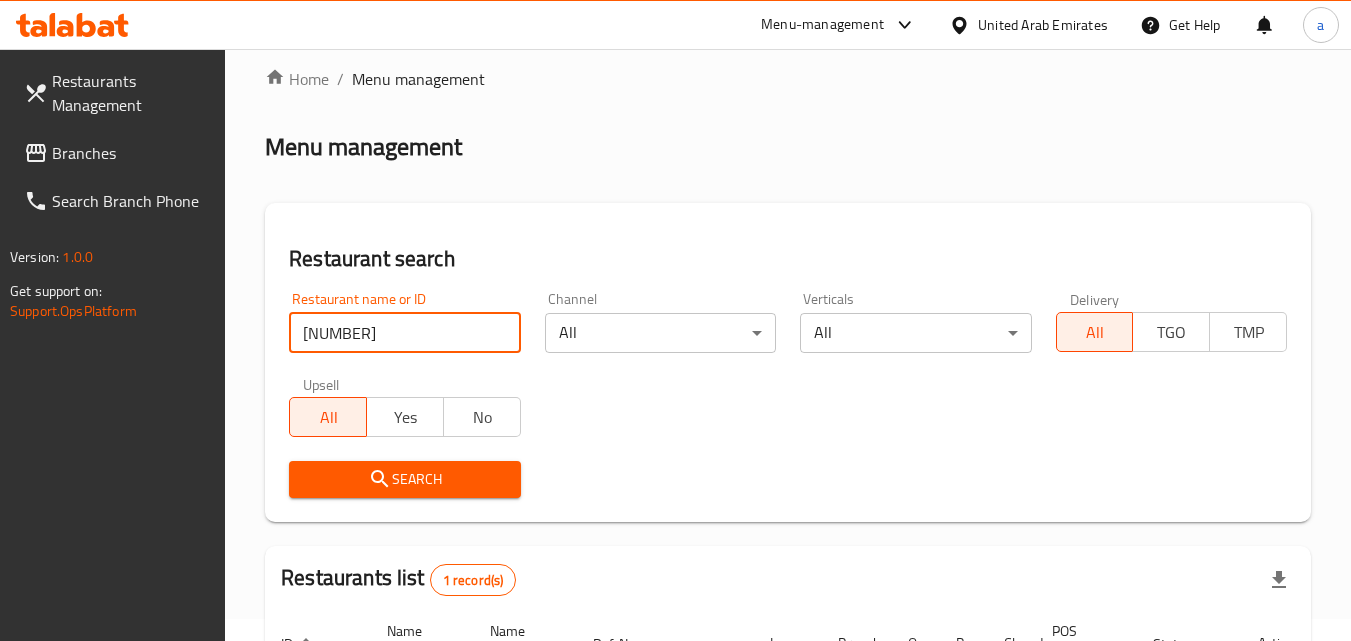 scroll, scrollTop: 301, scrollLeft: 0, axis: vertical 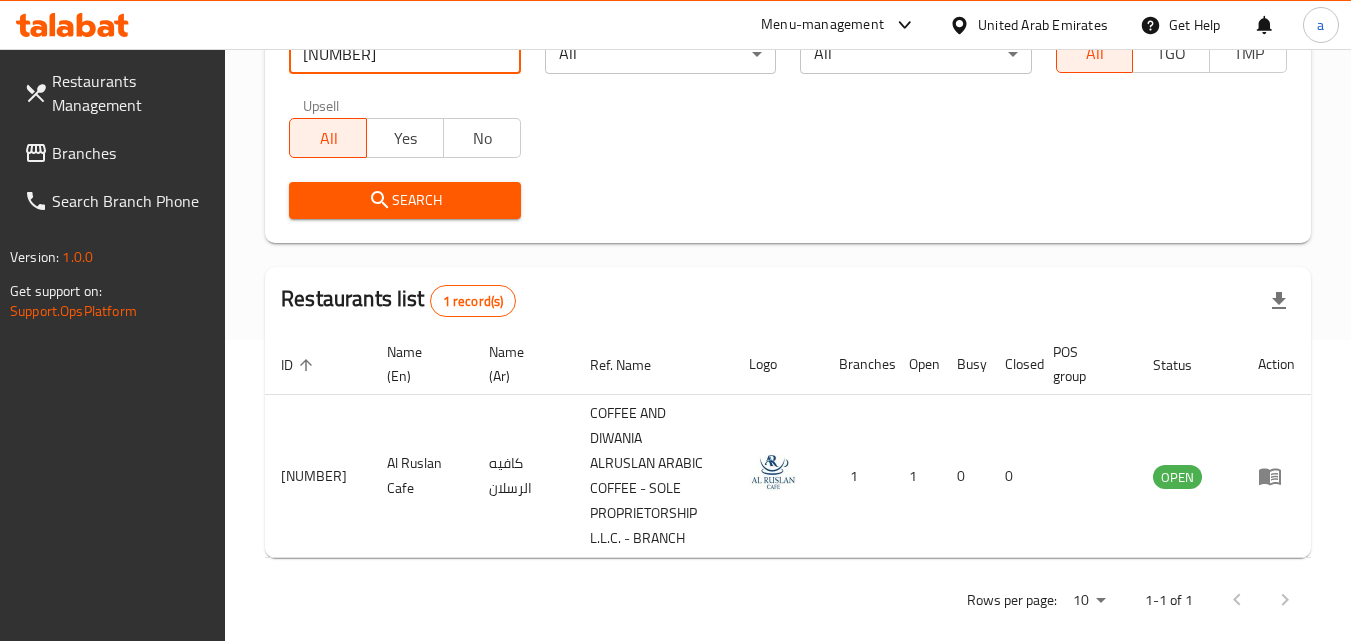 click on "Branches" at bounding box center [131, 153] 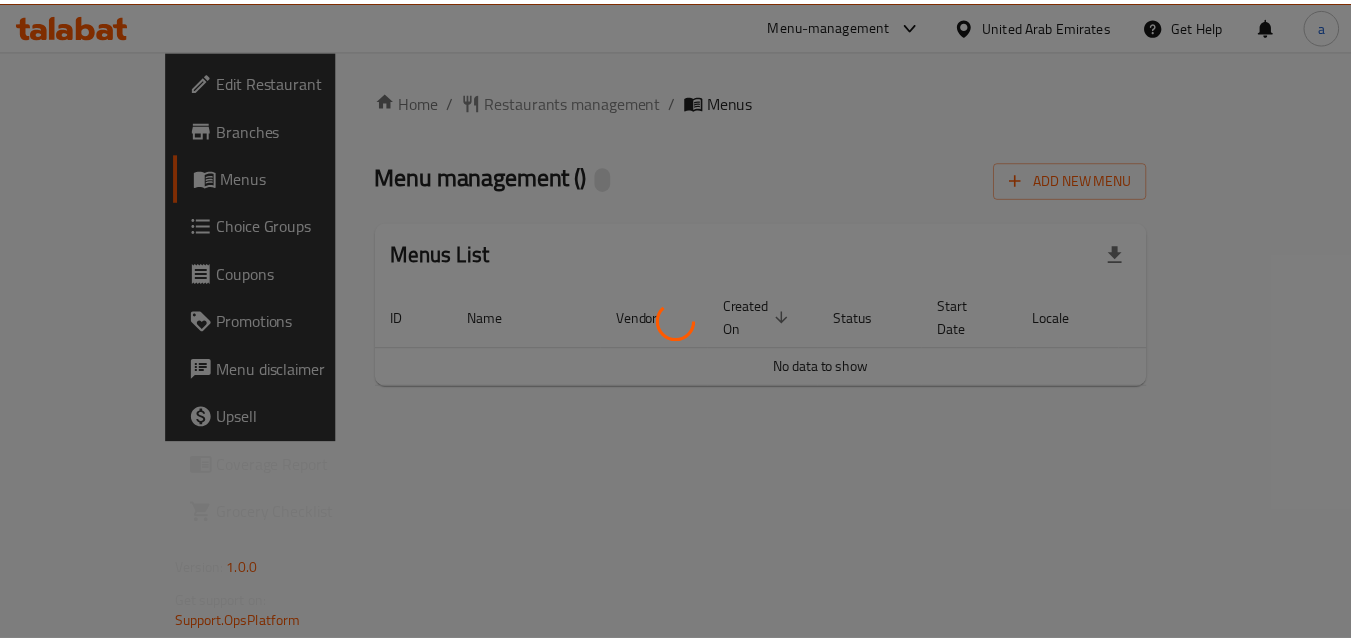 scroll, scrollTop: 0, scrollLeft: 0, axis: both 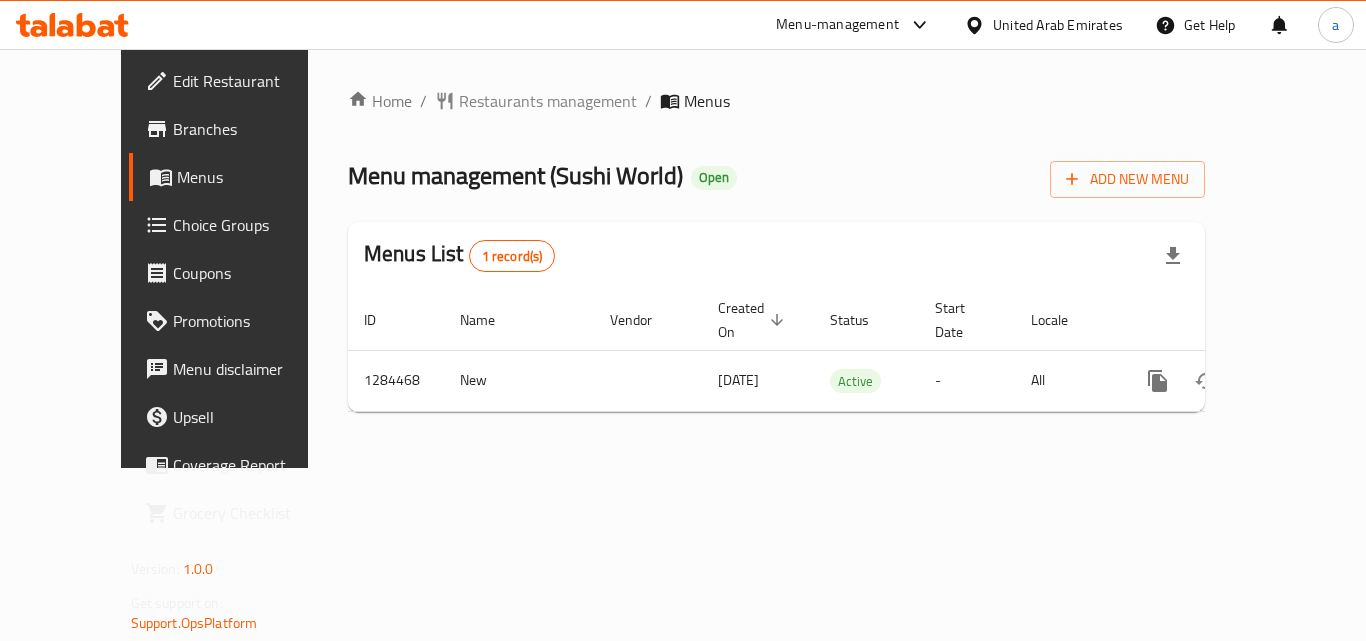 click on "Restaurants management" at bounding box center [548, 101] 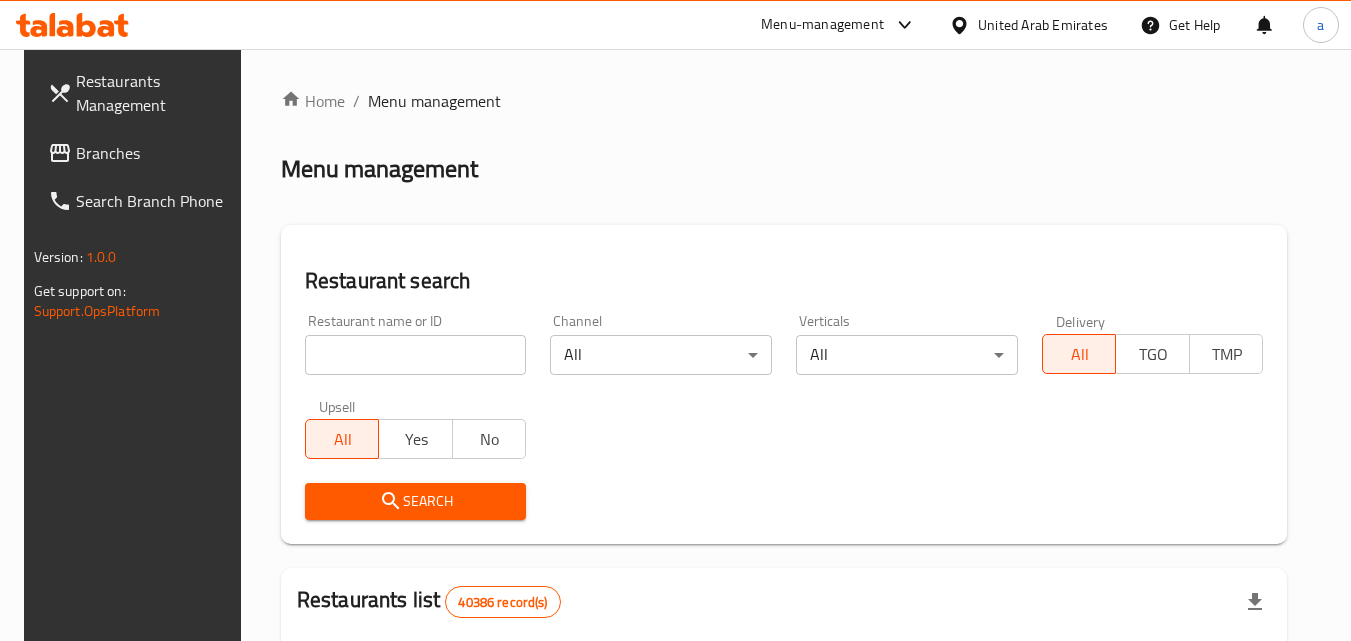 click at bounding box center (416, 355) 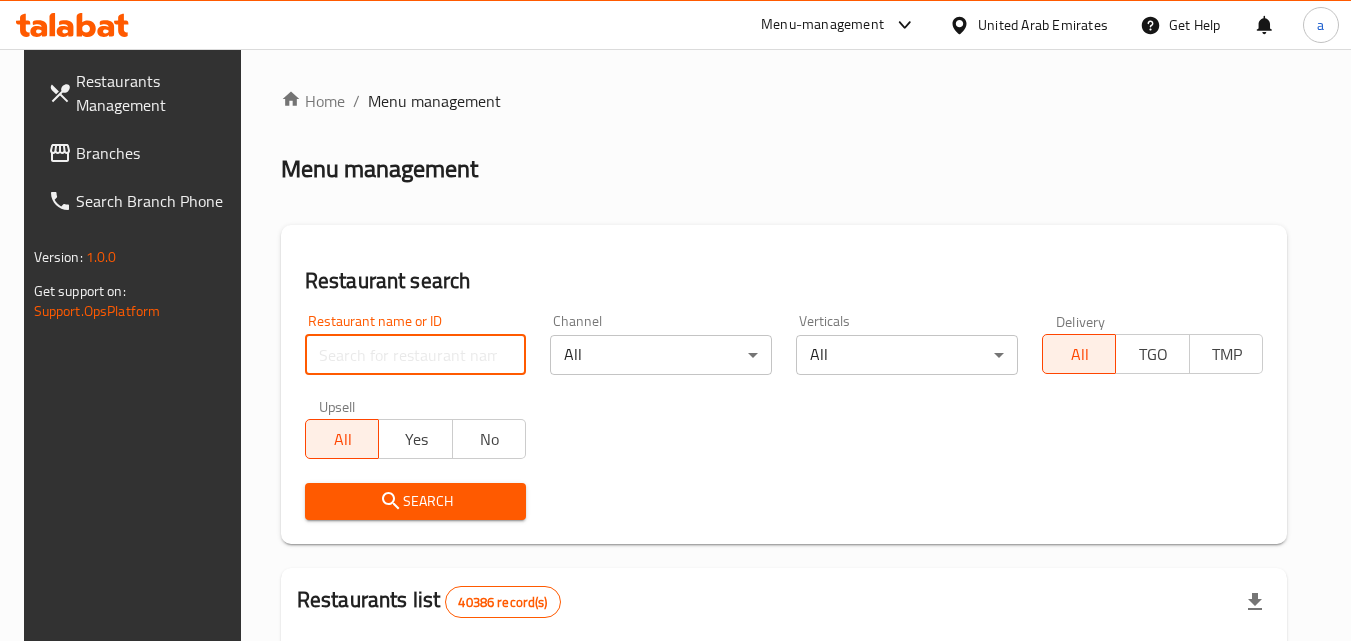 paste on "695692" 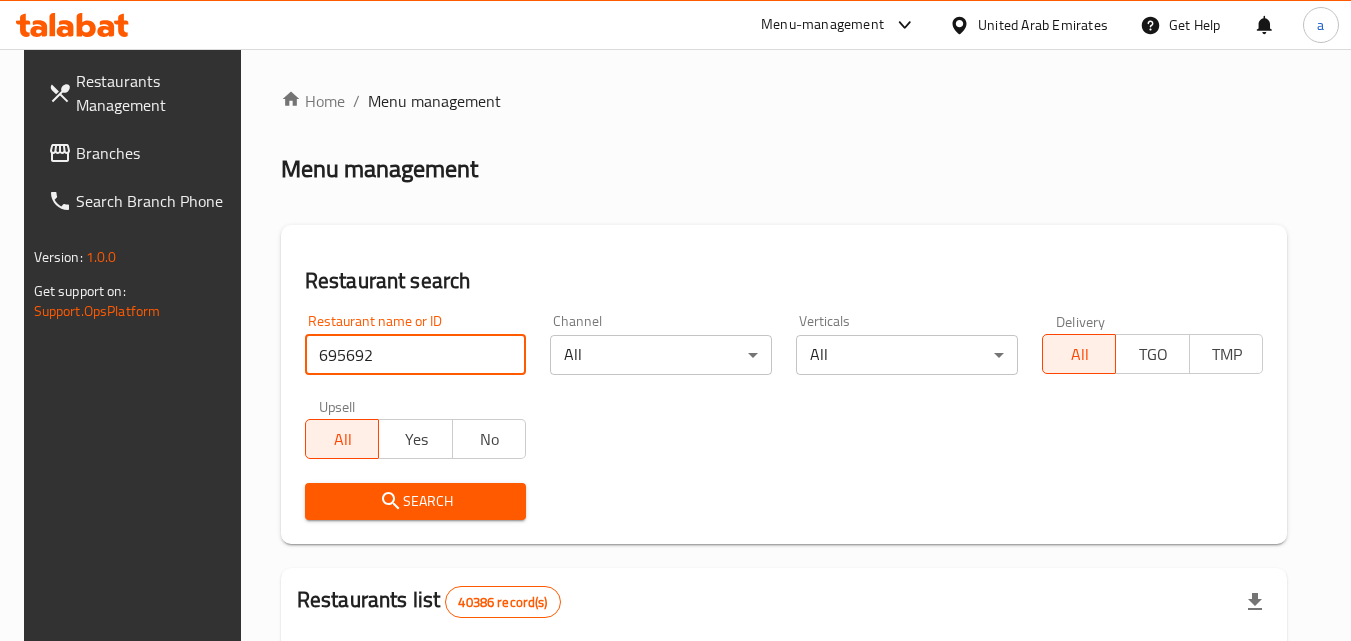 type on "695692" 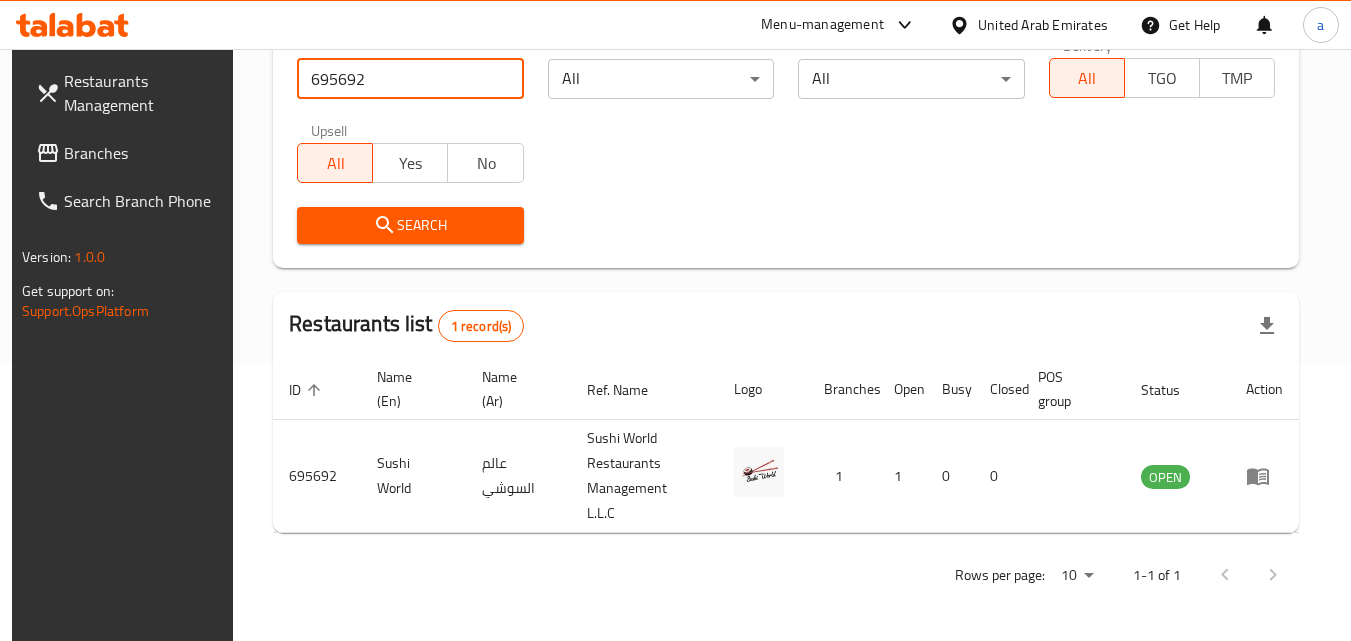 scroll, scrollTop: 251, scrollLeft: 0, axis: vertical 